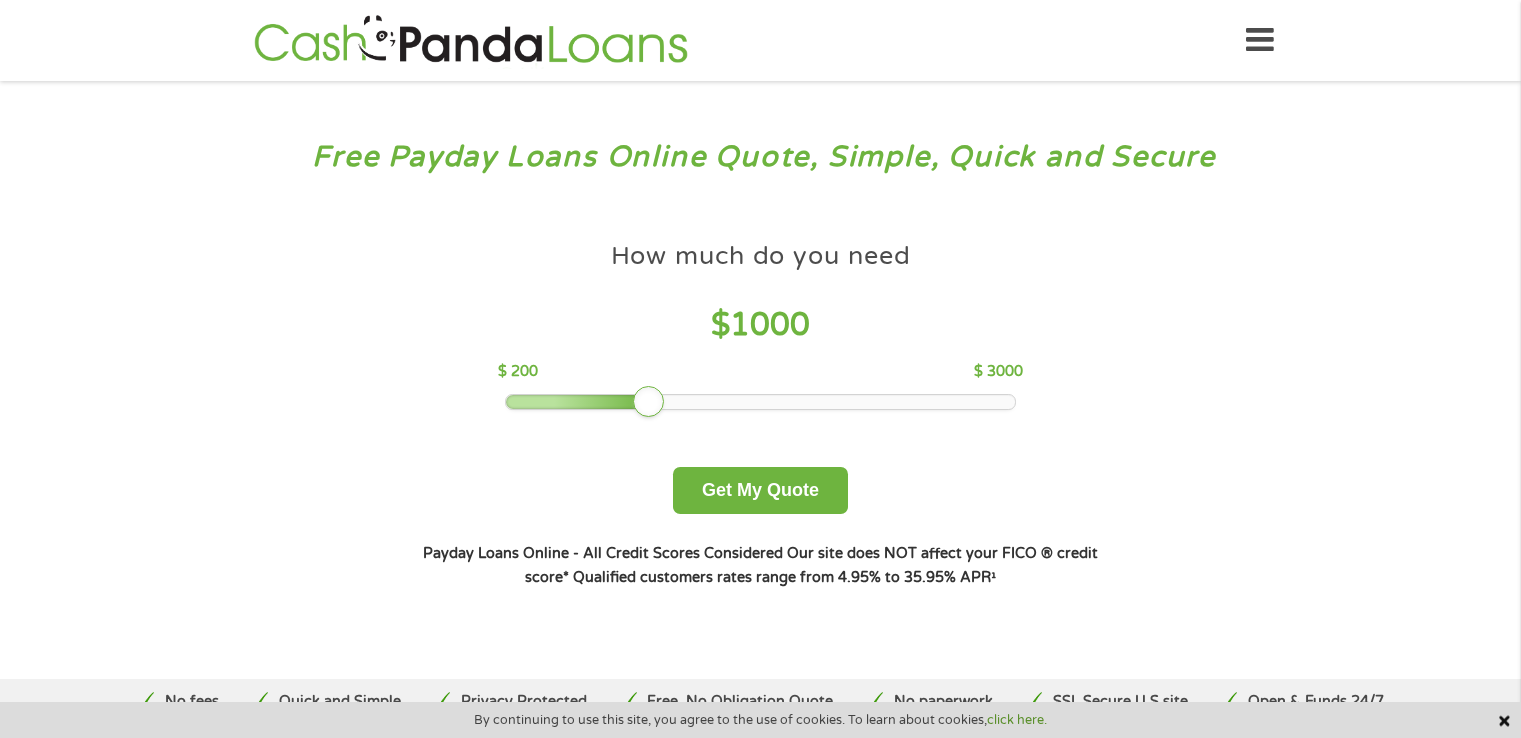 scroll, scrollTop: 0, scrollLeft: 0, axis: both 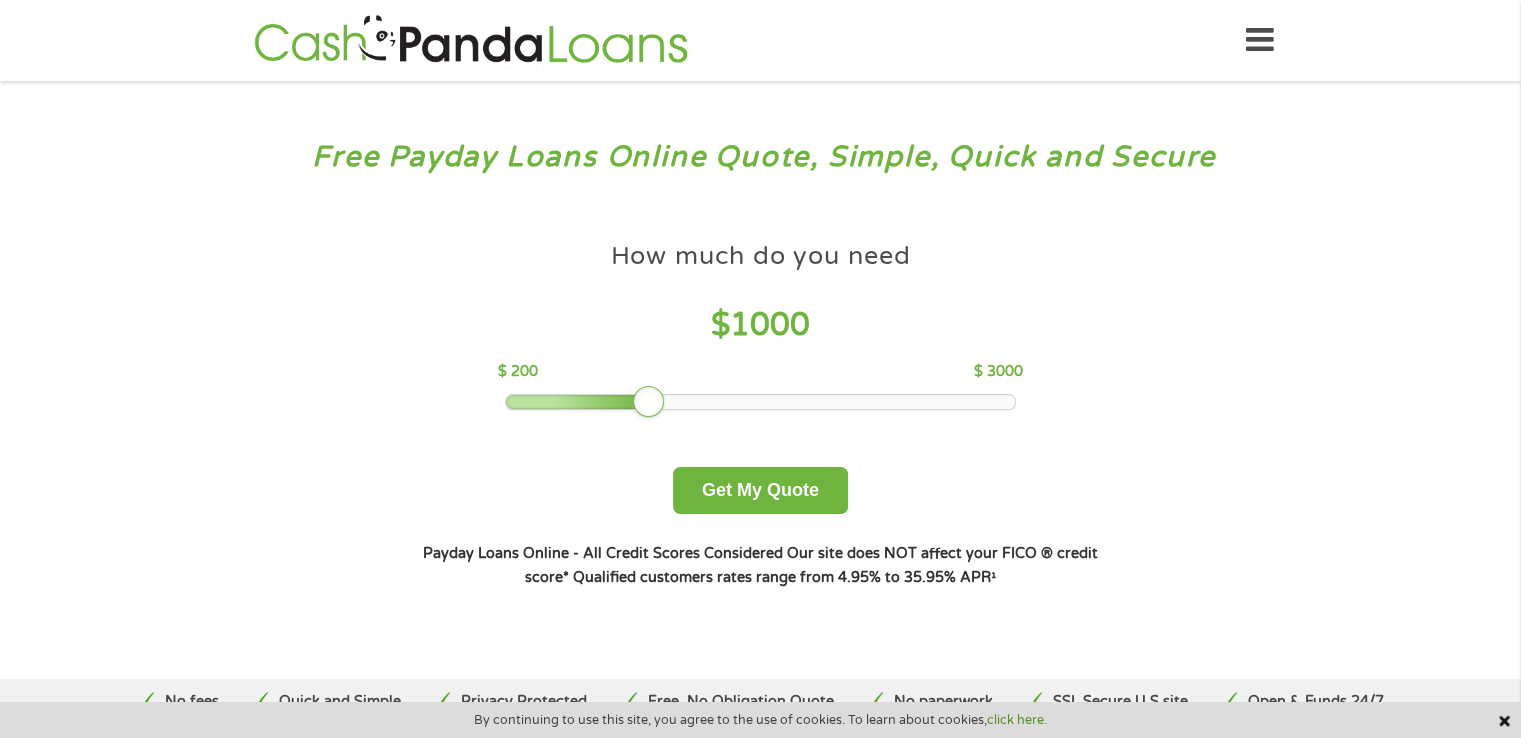 click on "How much do you need $  1000 $ 200 $ 3000" at bounding box center [760, 321] 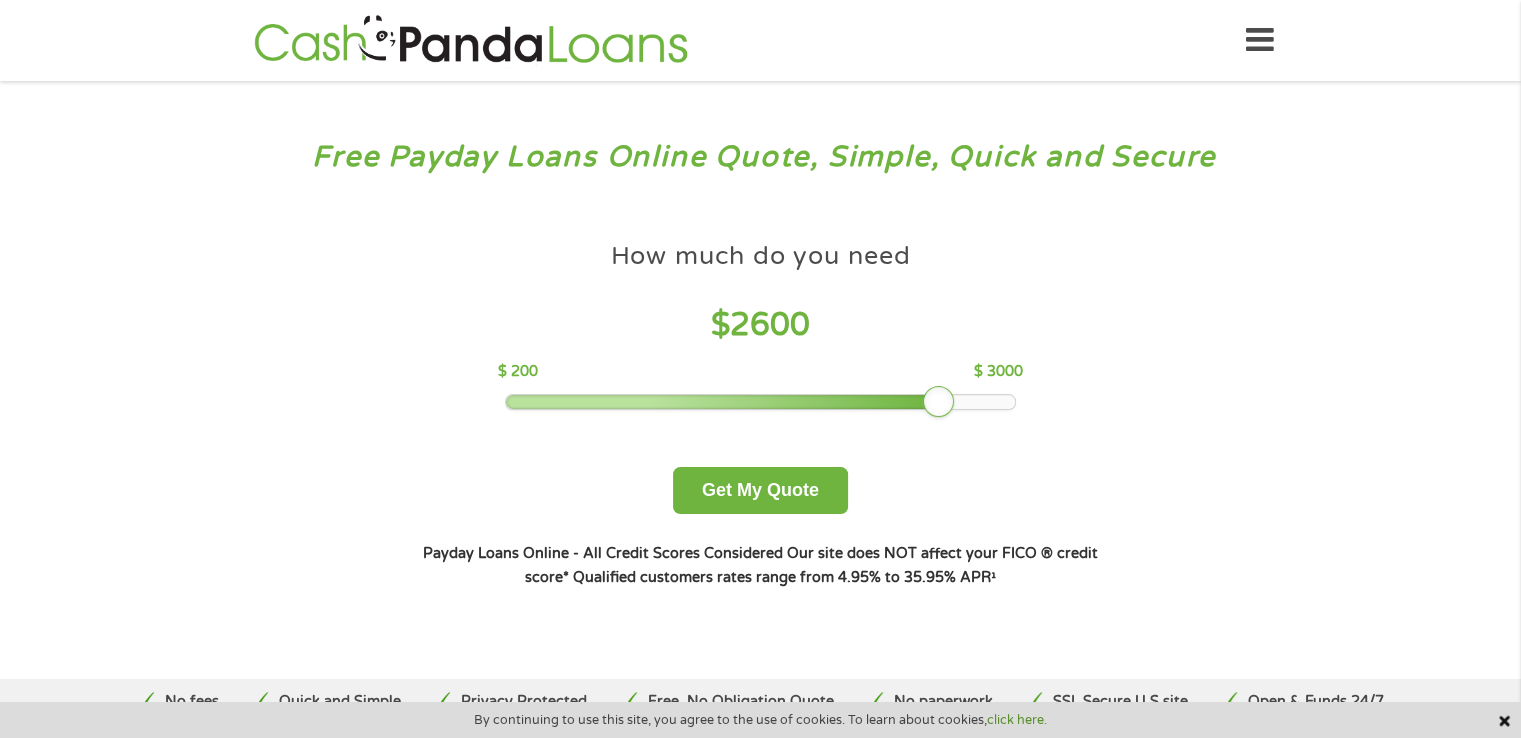 click at bounding box center (760, 402) 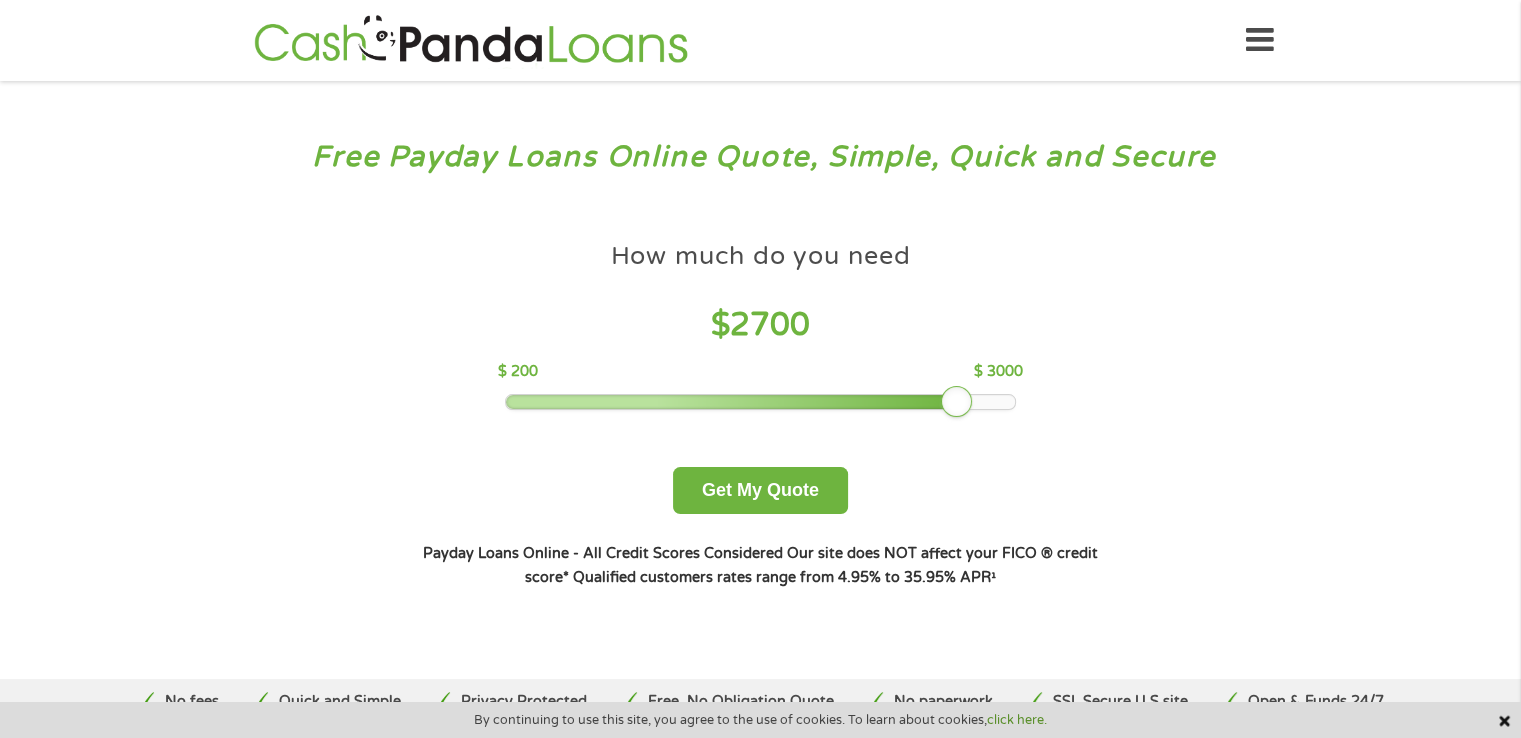 click at bounding box center [760, 402] 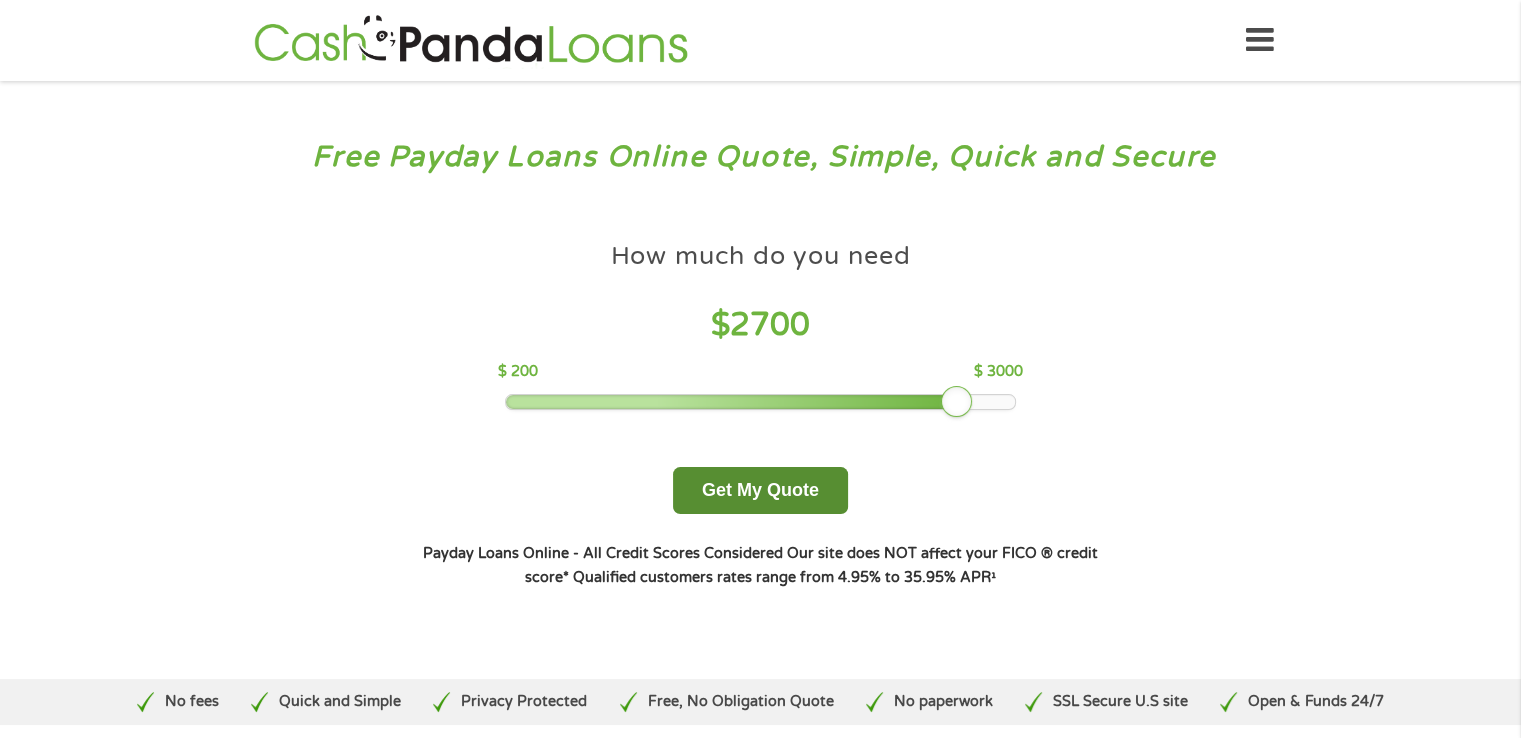 click on "Get My Quote" at bounding box center [760, 490] 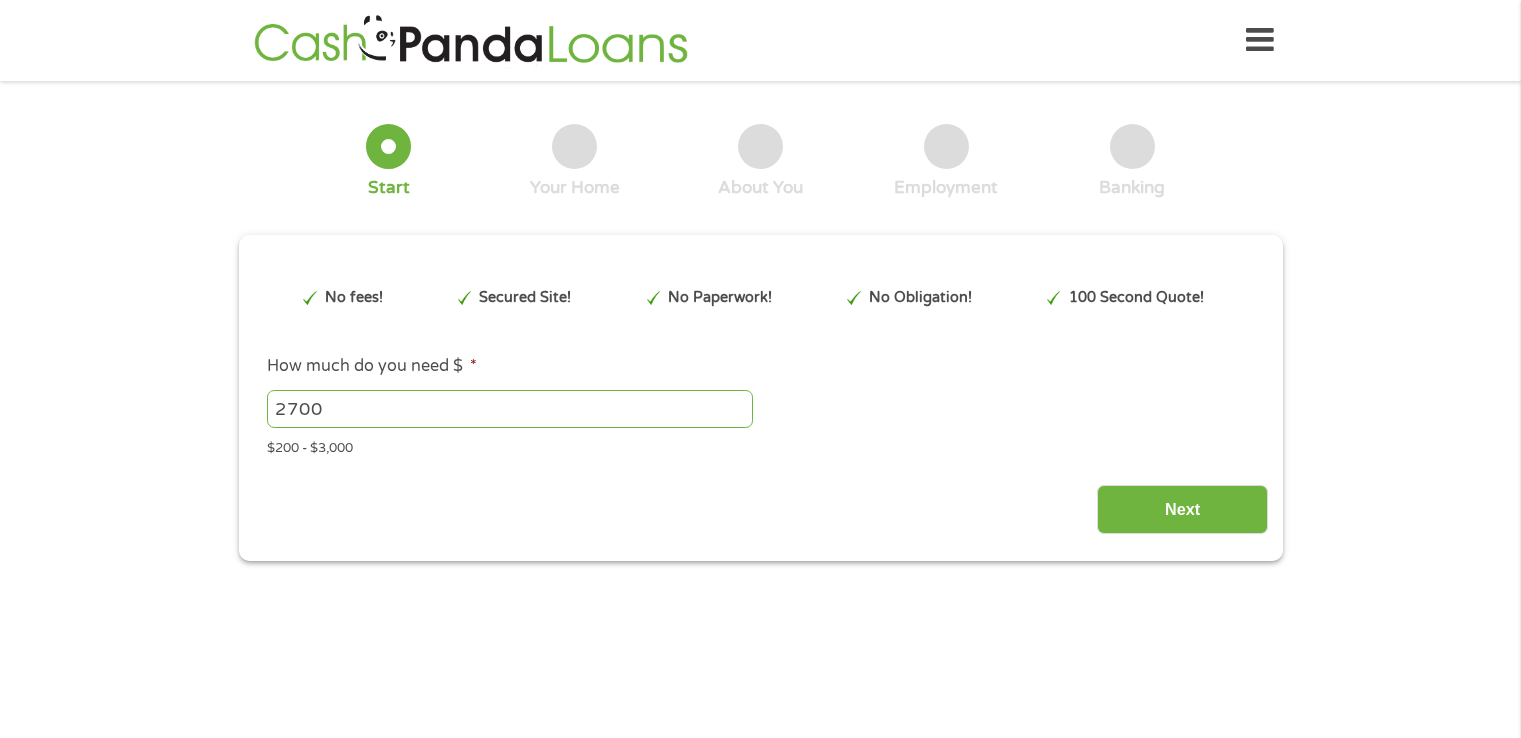 scroll, scrollTop: 0, scrollLeft: 0, axis: both 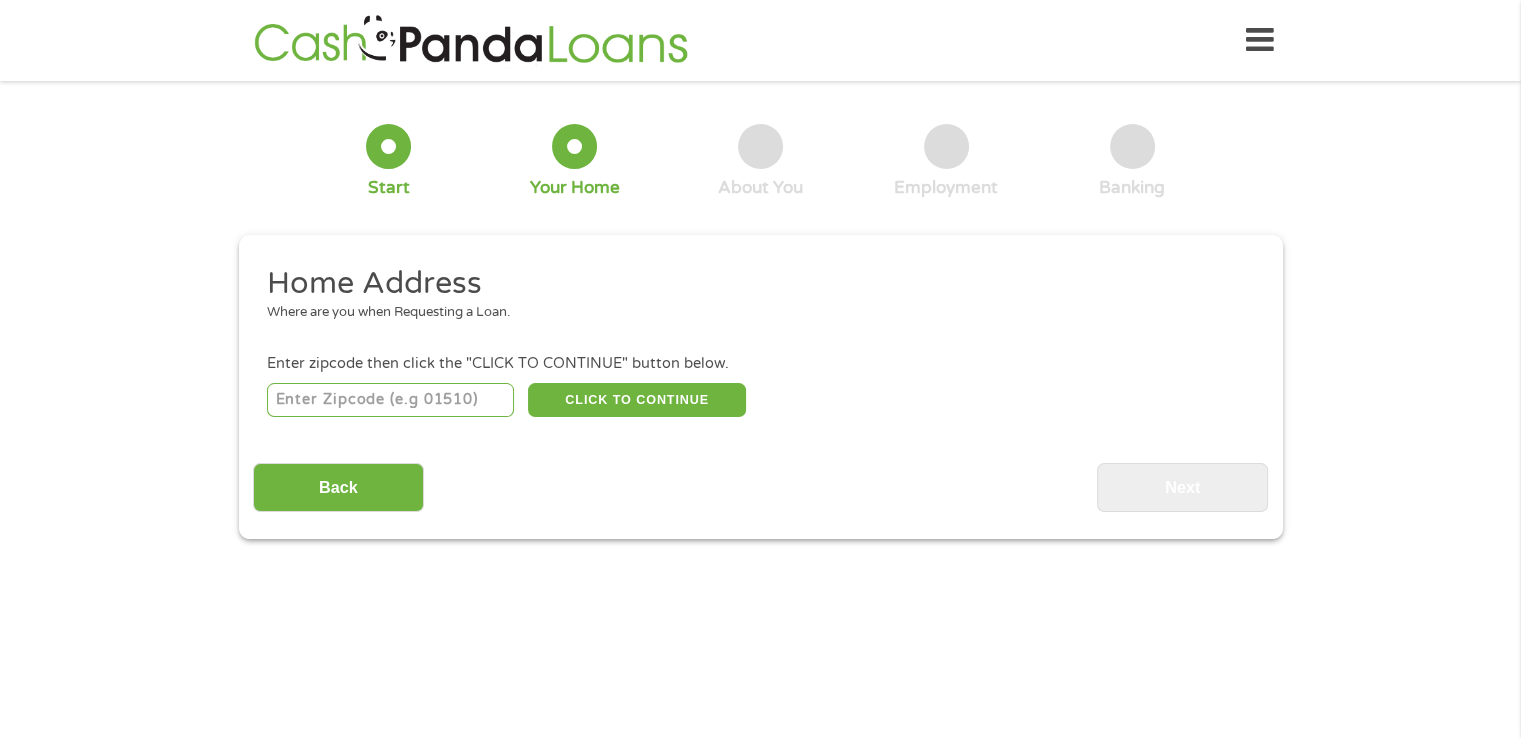 click at bounding box center (390, 400) 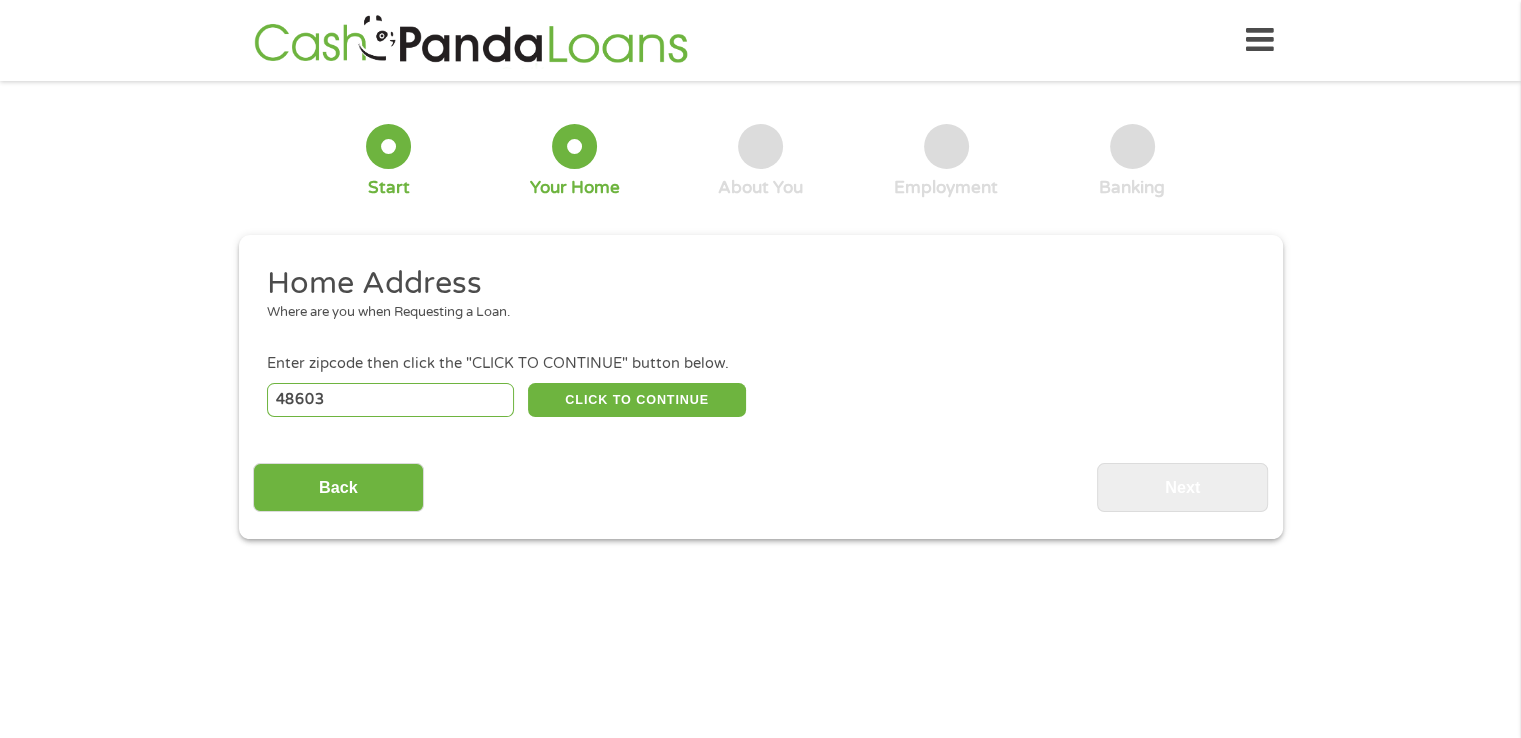 select on "Michigan" 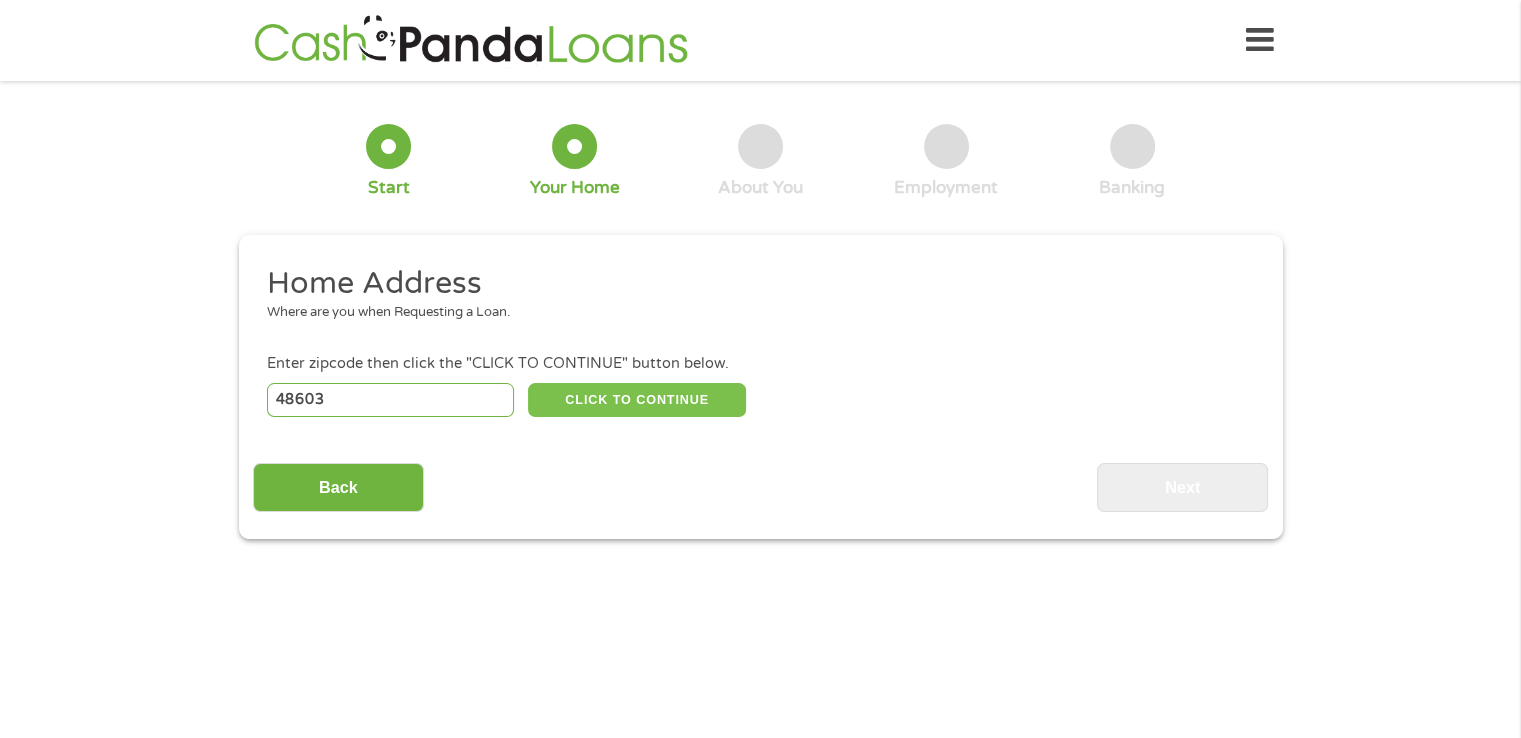 click on "CLICK TO CONTINUE" at bounding box center (637, 400) 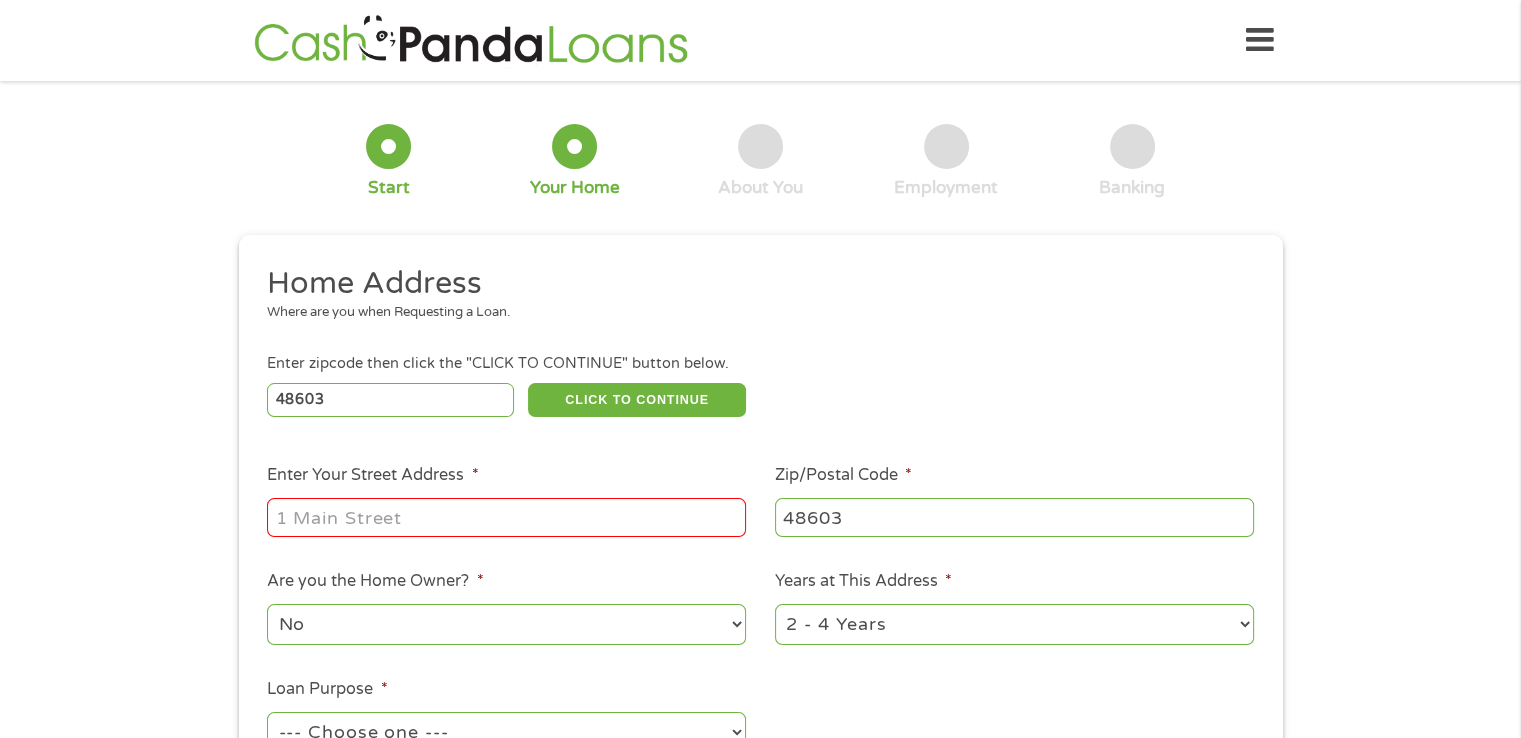 click on "Enter Your Street Address *" at bounding box center (506, 517) 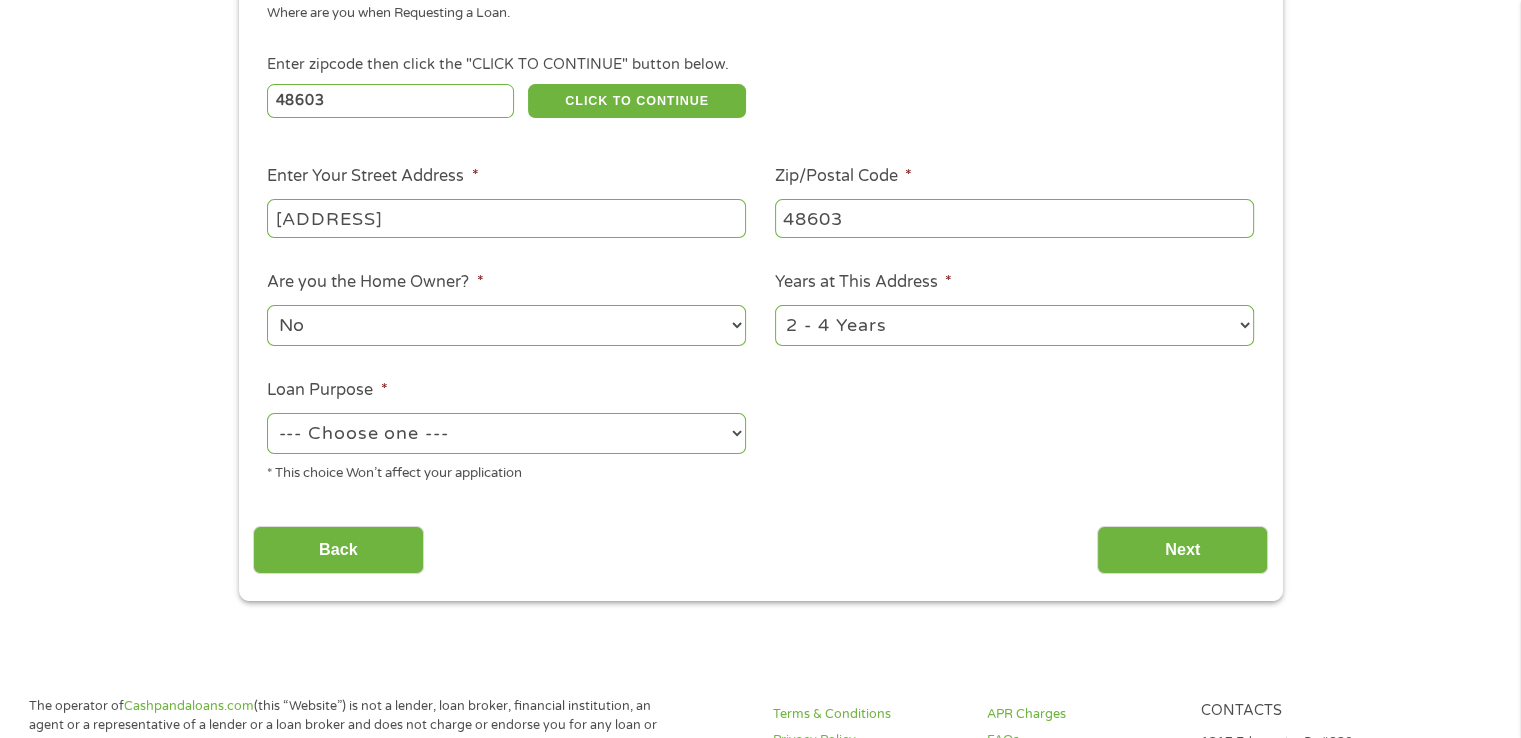 scroll, scrollTop: 300, scrollLeft: 0, axis: vertical 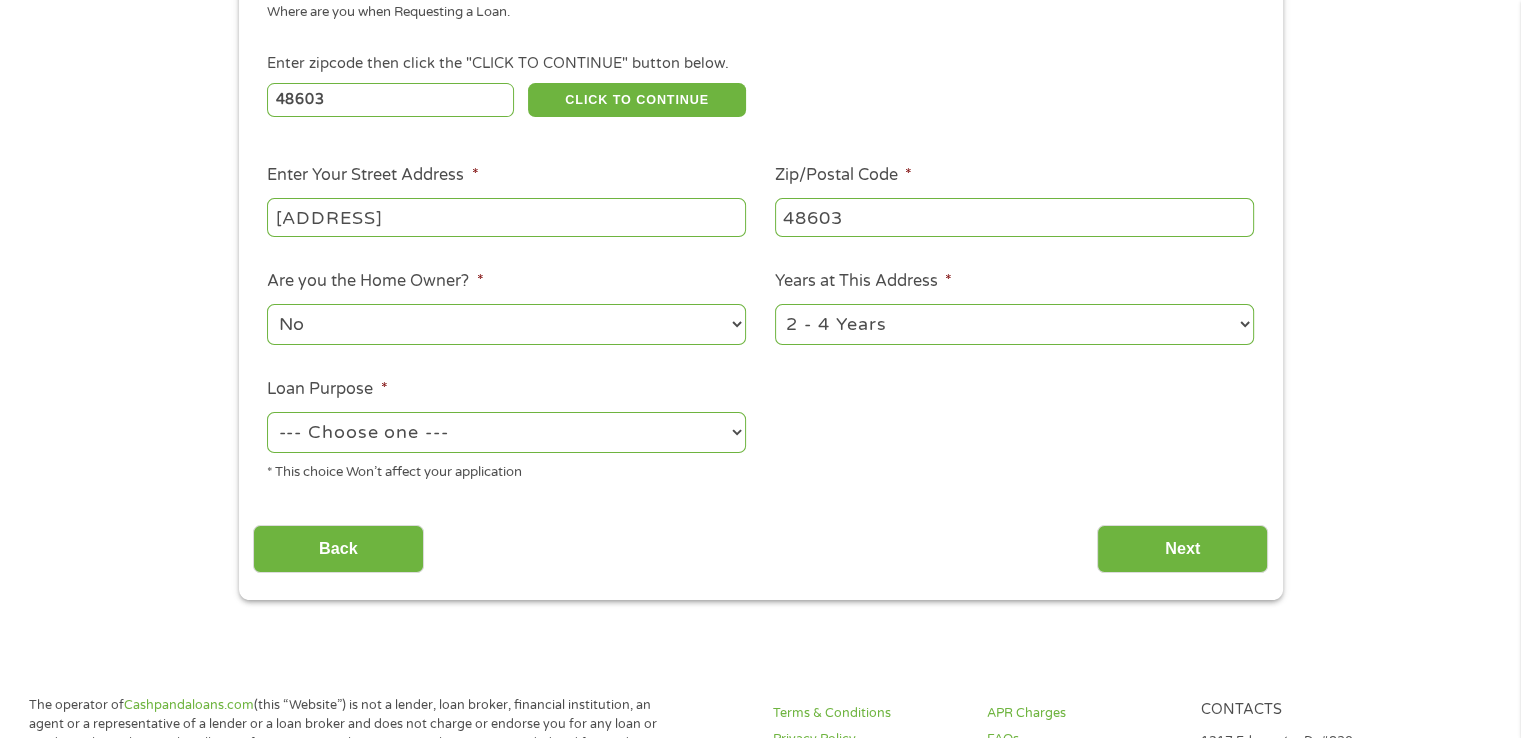 click on "No Yes" at bounding box center (506, 324) 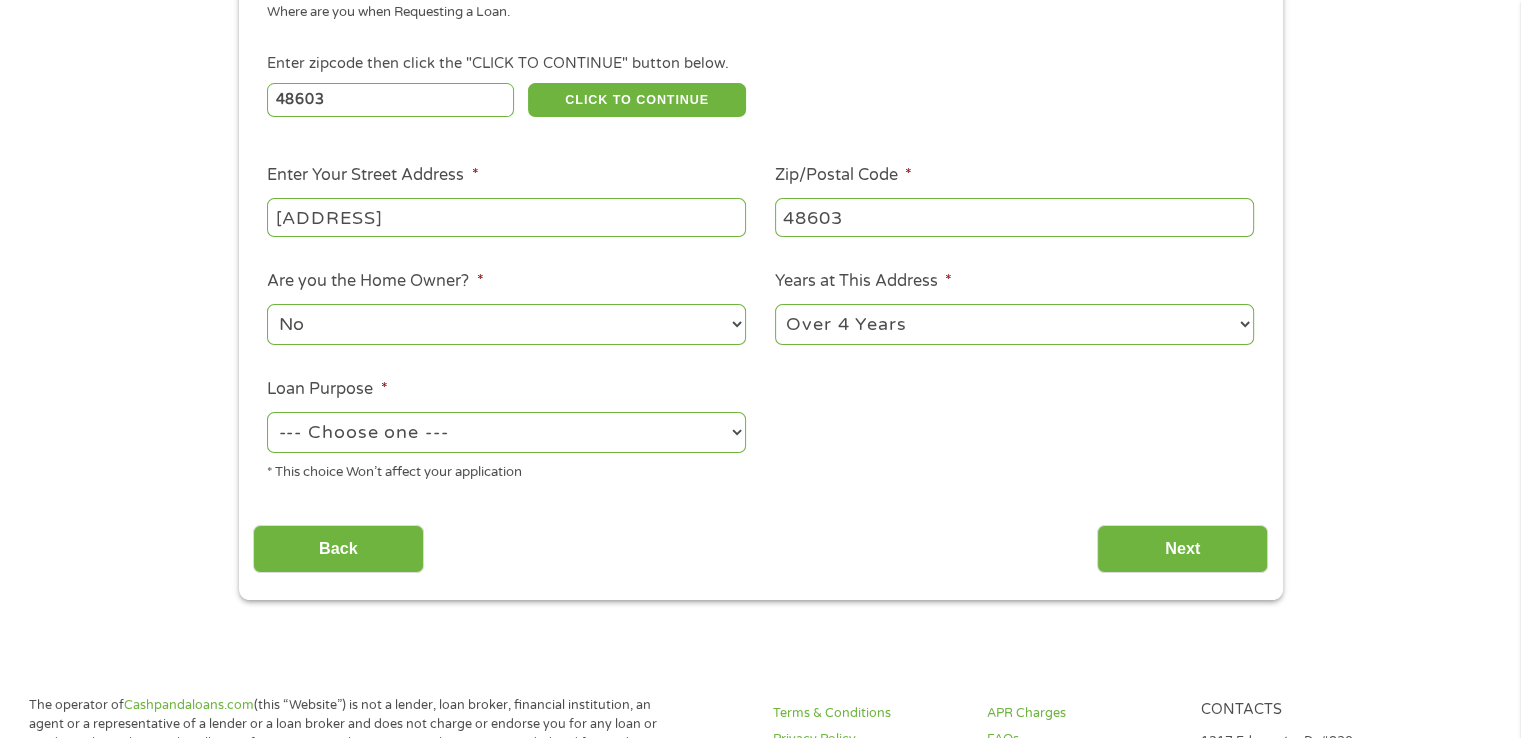 click on "1 Year or less 1 - 2 Years 2 - 4 Years Over 4 Years" at bounding box center [1014, 324] 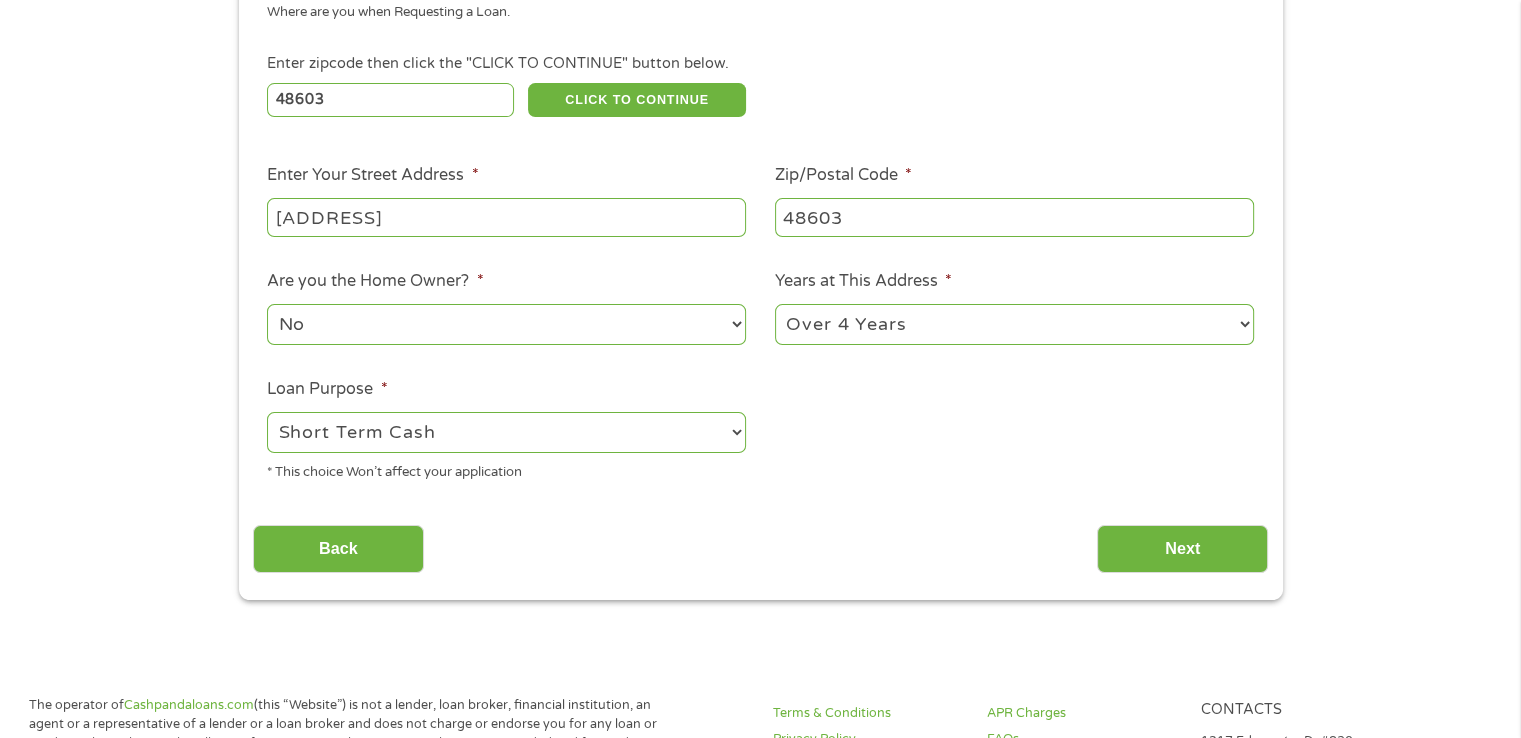 click on "--- Choose one --- Pay Bills Debt Consolidation Home Improvement Major Purchase Car Loan Short Term Cash Medical Expenses Other" at bounding box center [506, 432] 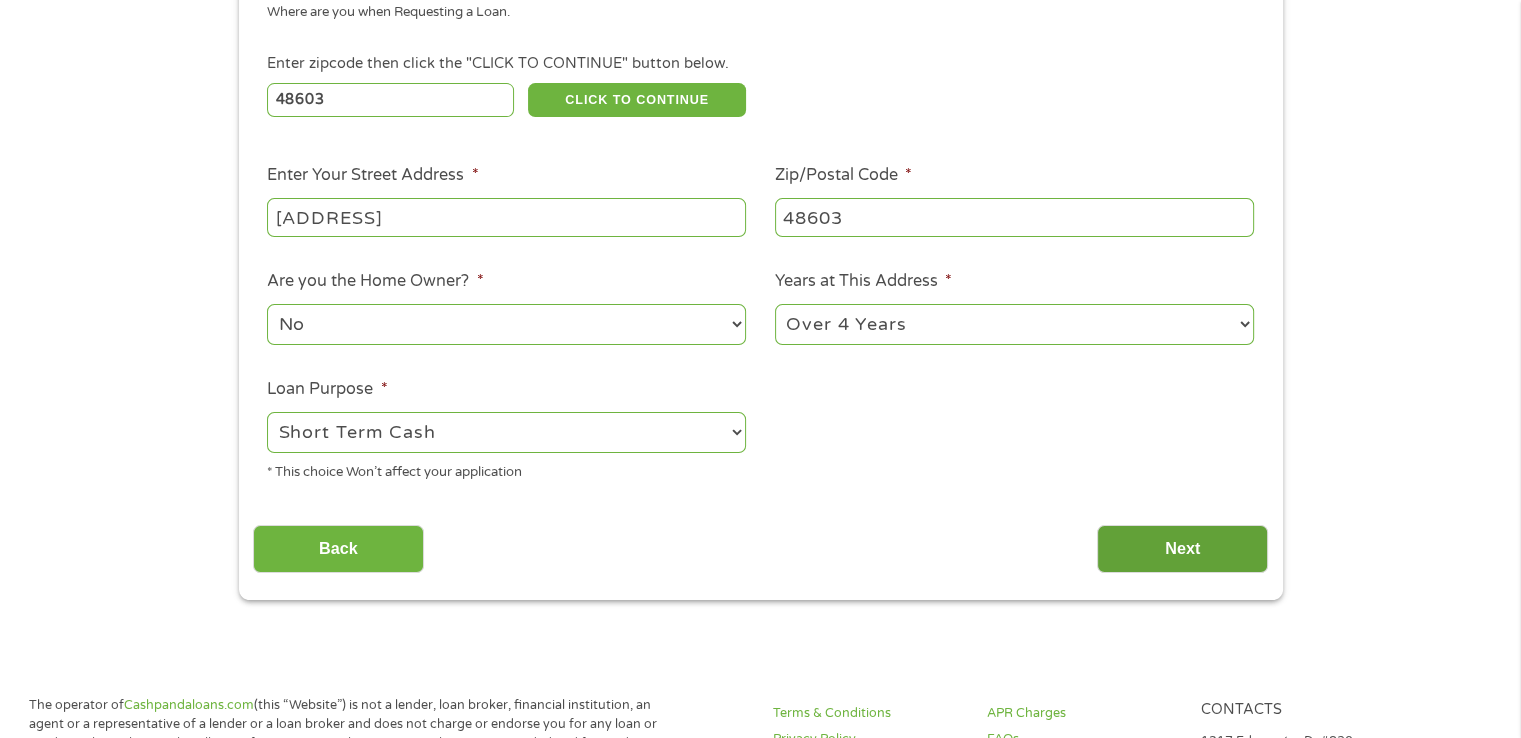 click on "Next" at bounding box center (1182, 549) 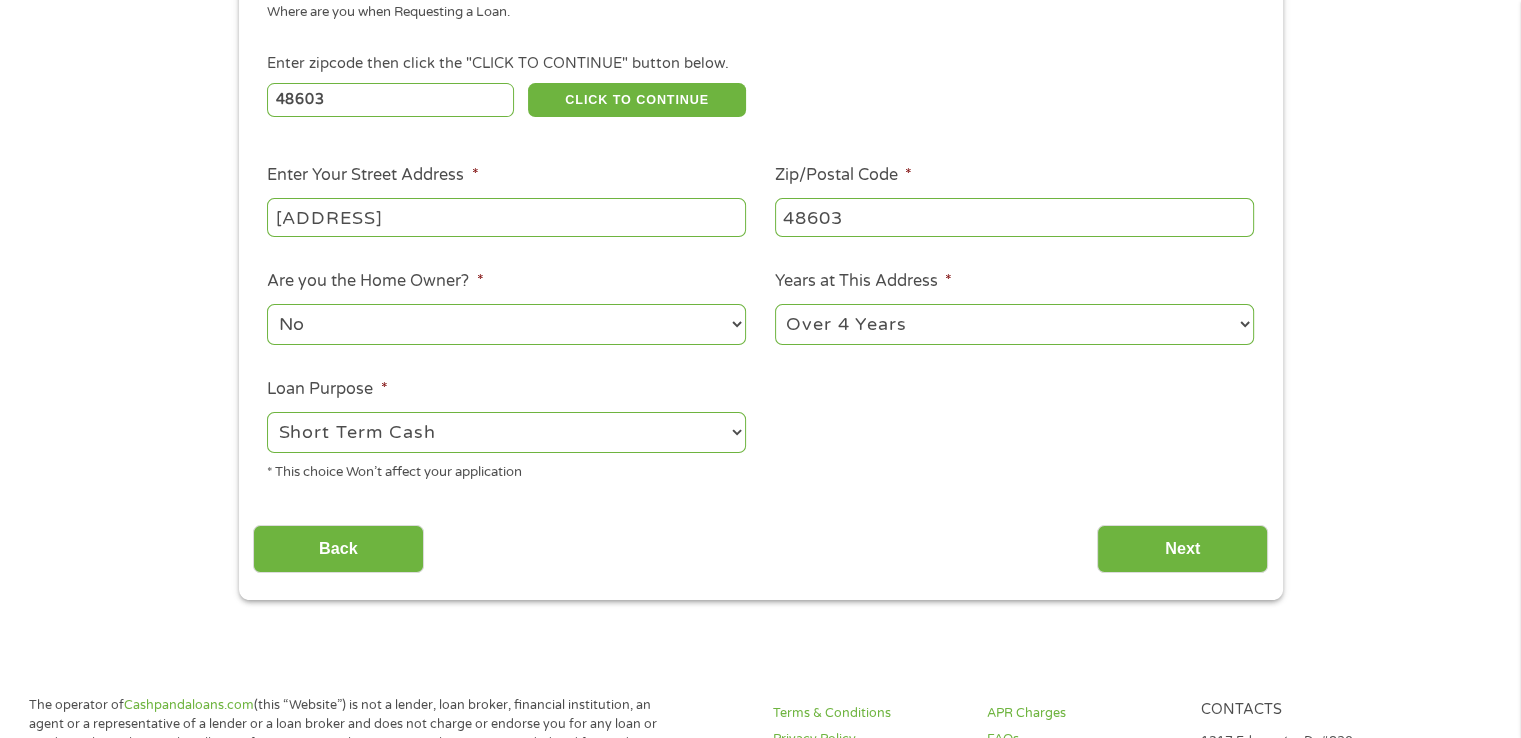 scroll, scrollTop: 8, scrollLeft: 8, axis: both 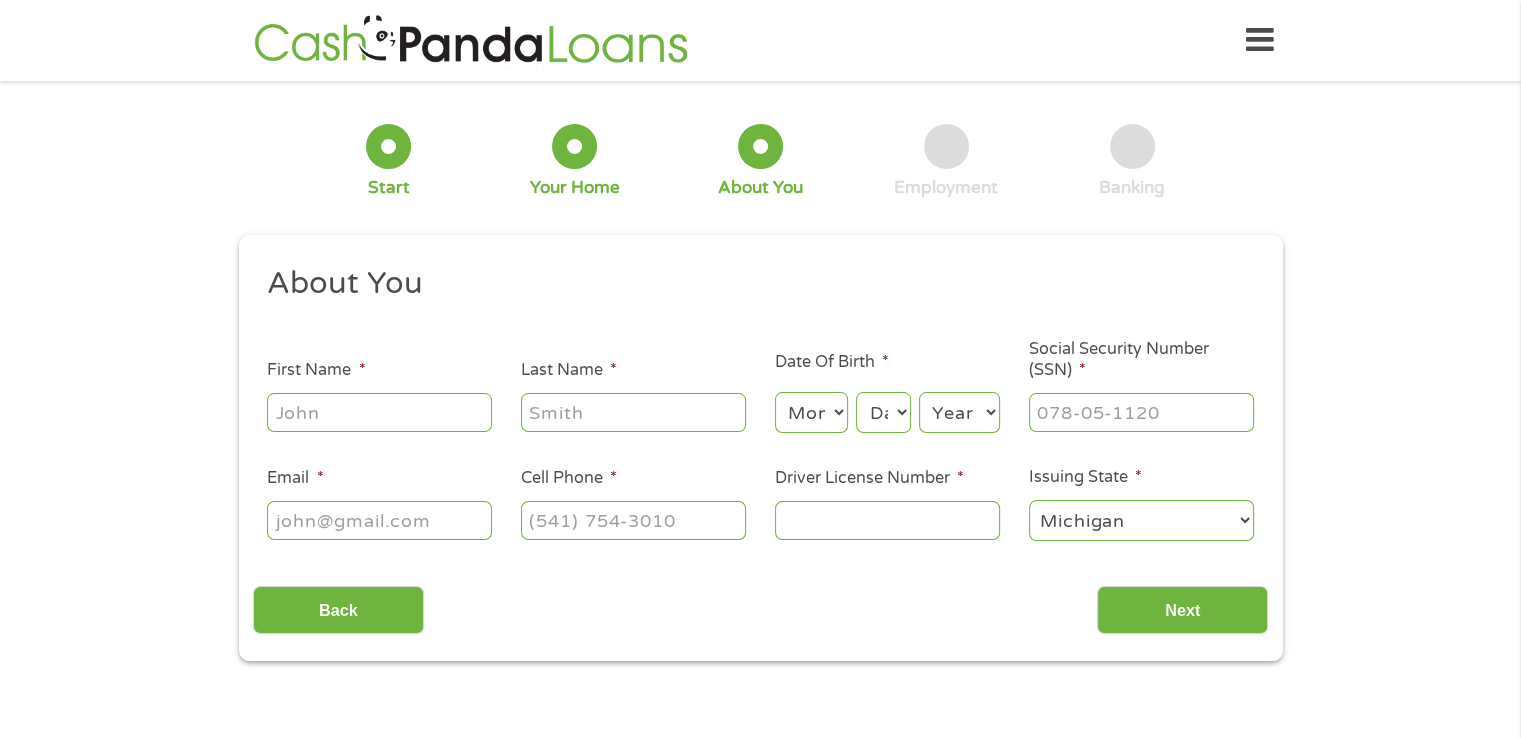 click on "First Name *" at bounding box center (379, 412) 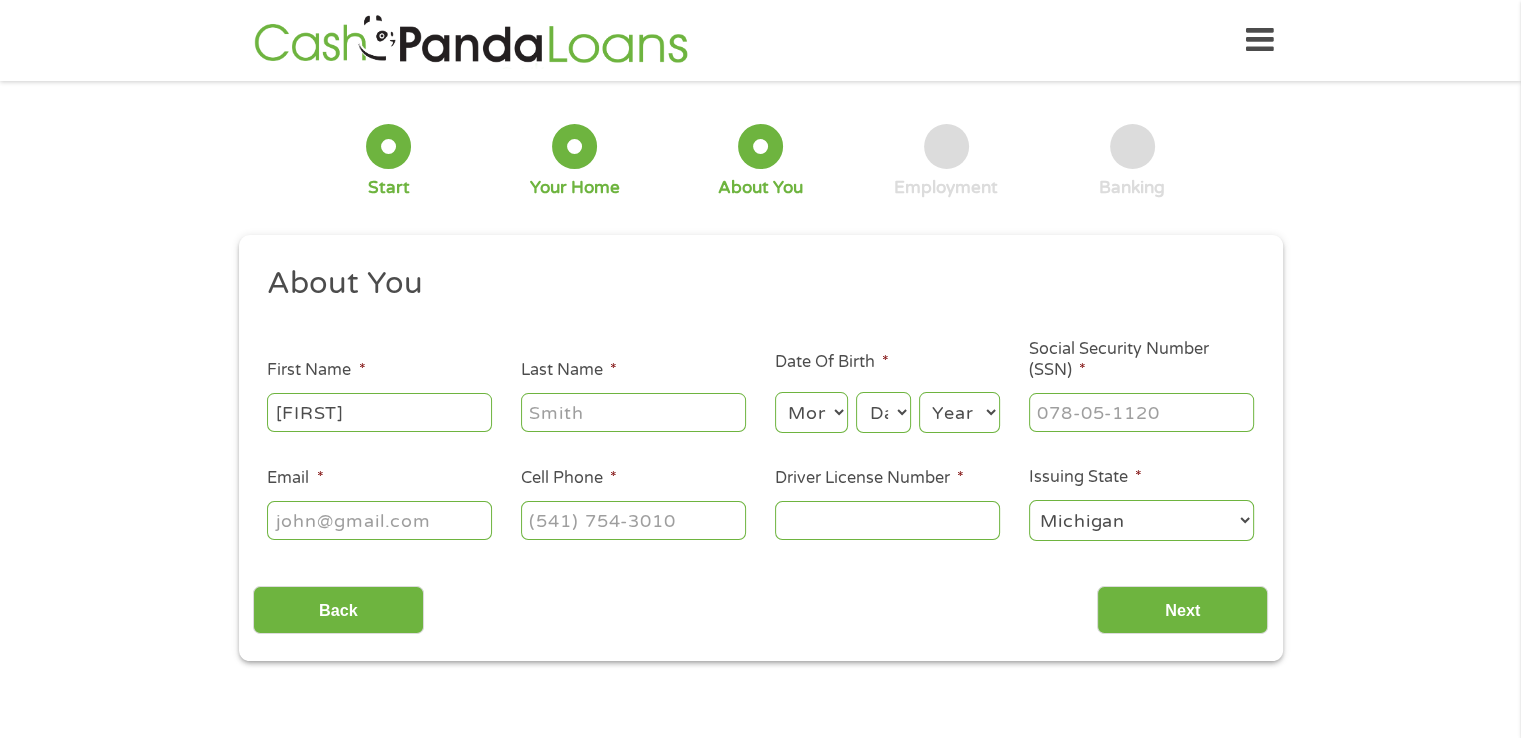 type on "[LAST]" 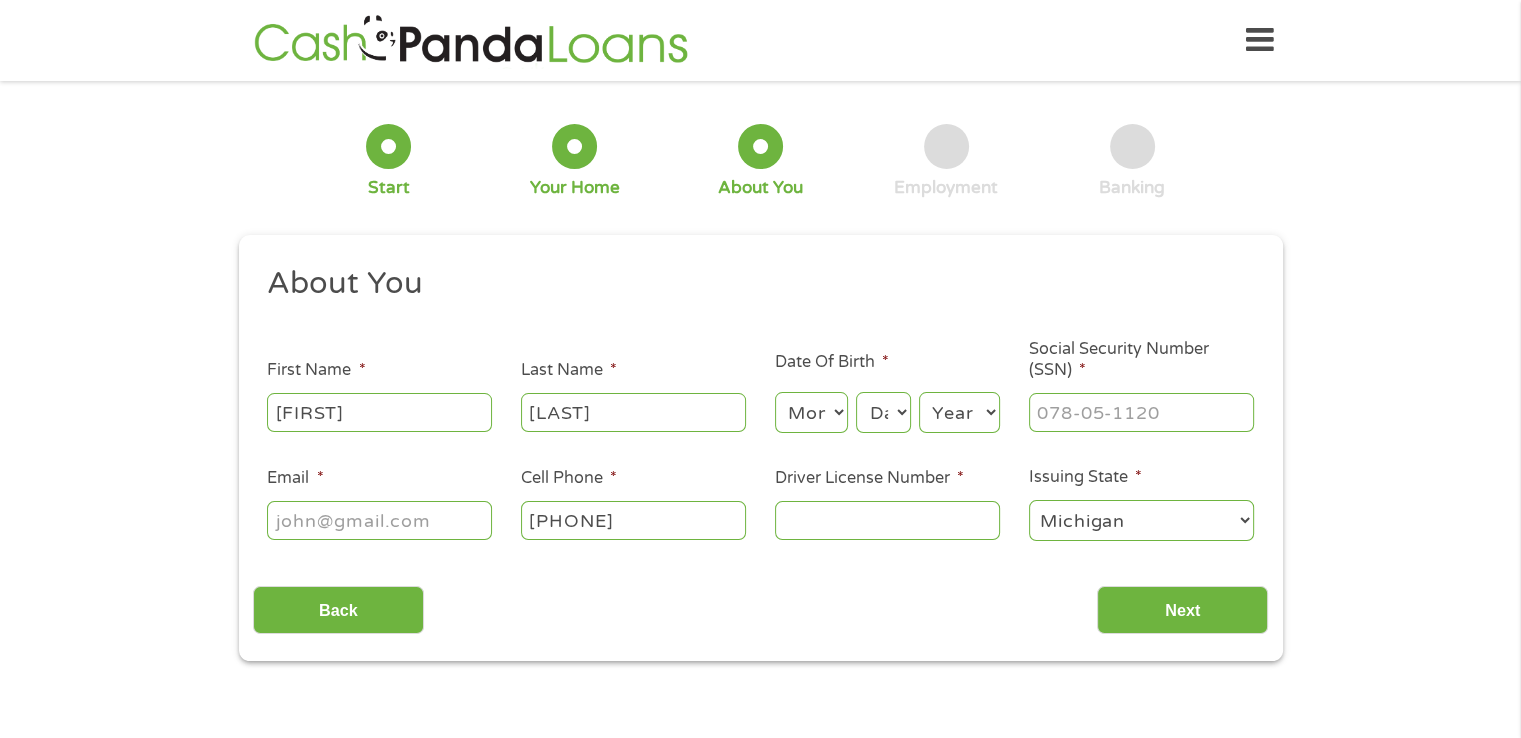 type on "[PHONE]" 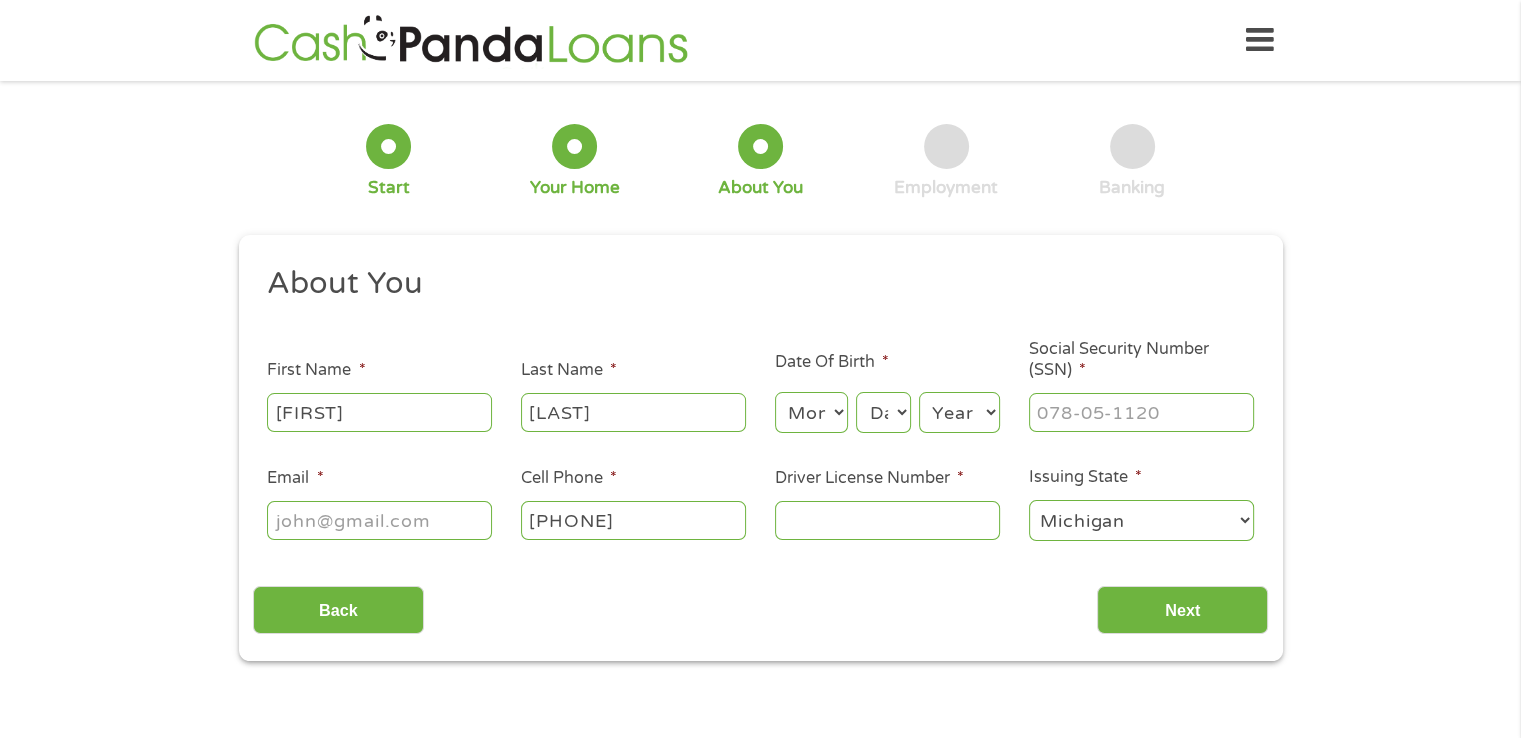 click on "Month 1 2 3 4 5 6 7 8 9 10 11 12" at bounding box center [811, 412] 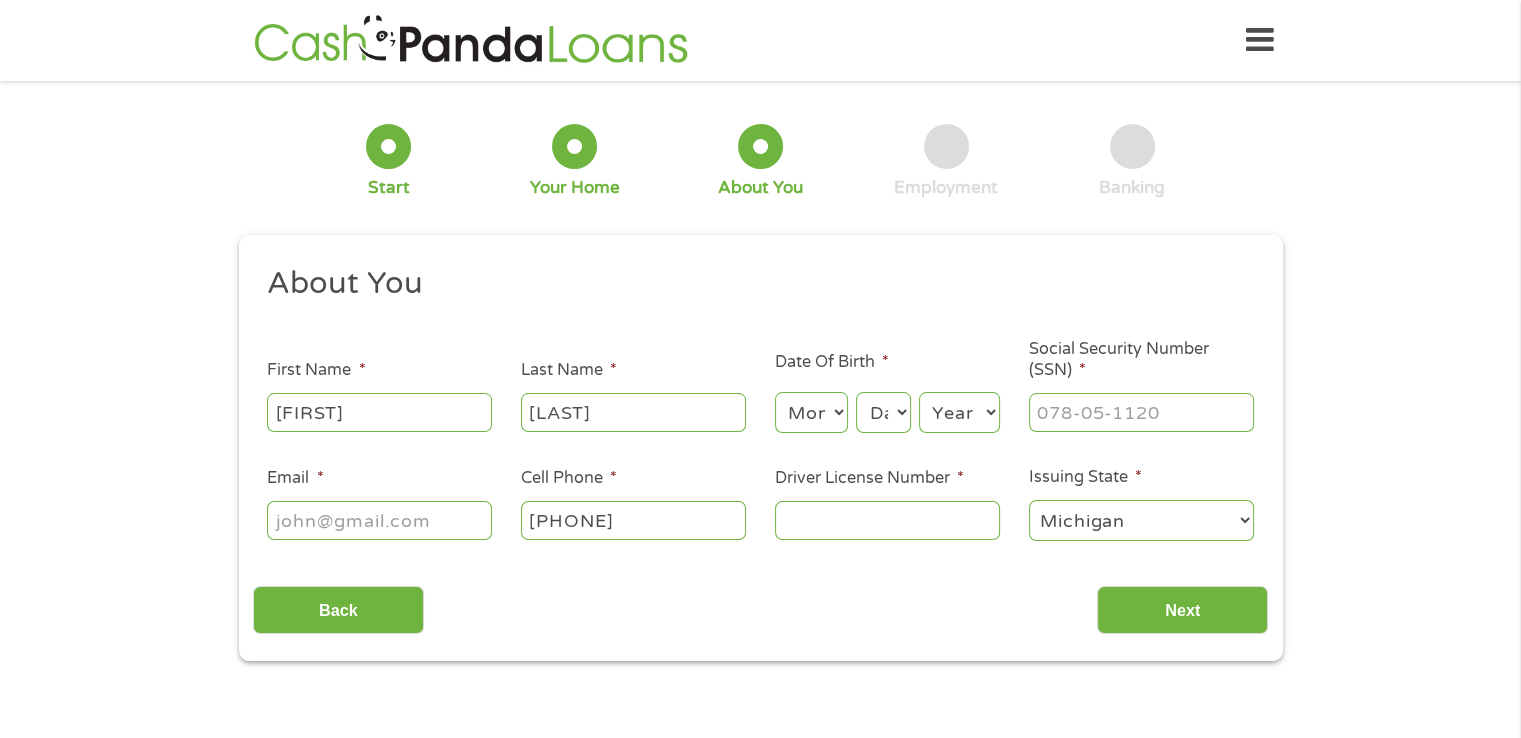 select on "8" 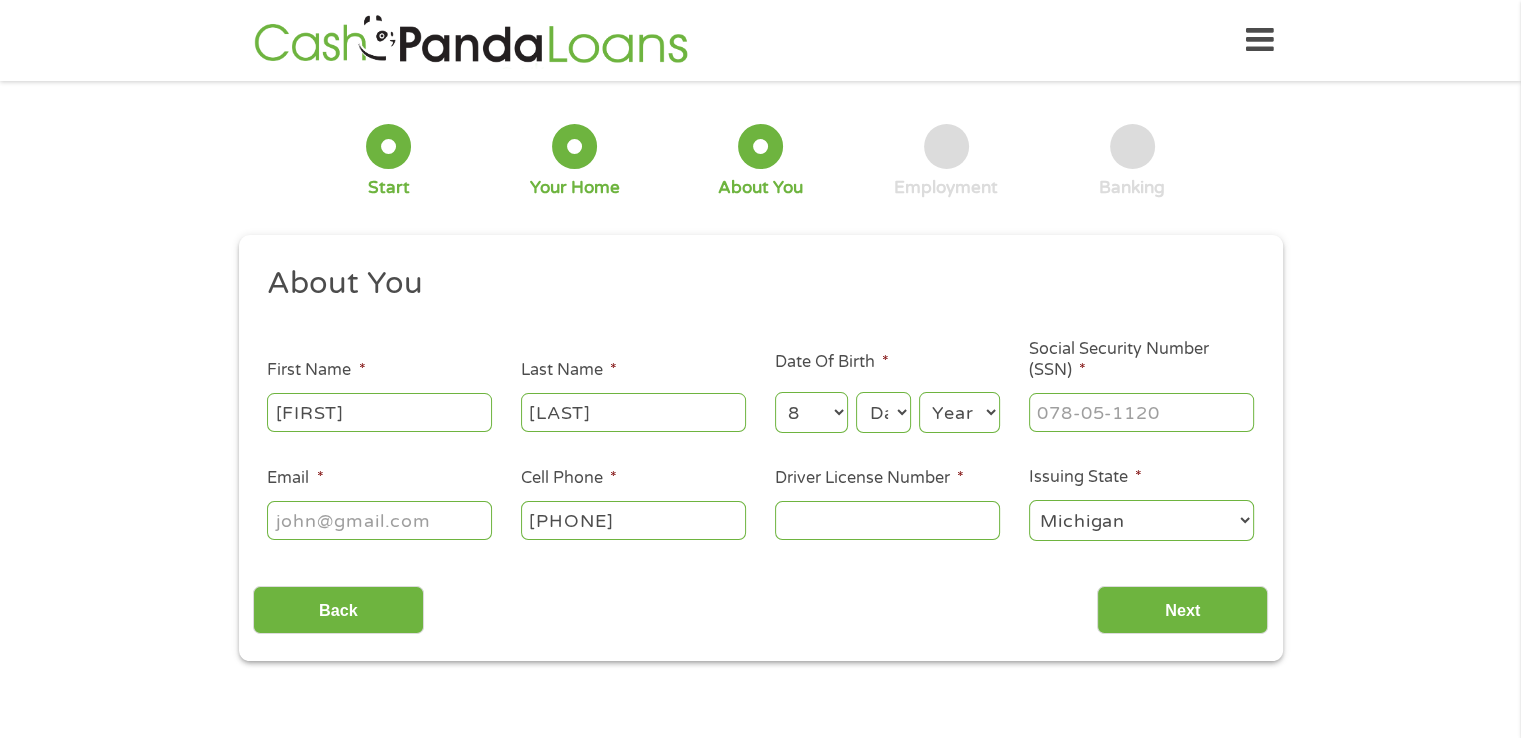 click on "Month 1 2 3 4 5 6 7 8 9 10 11 12" at bounding box center [811, 412] 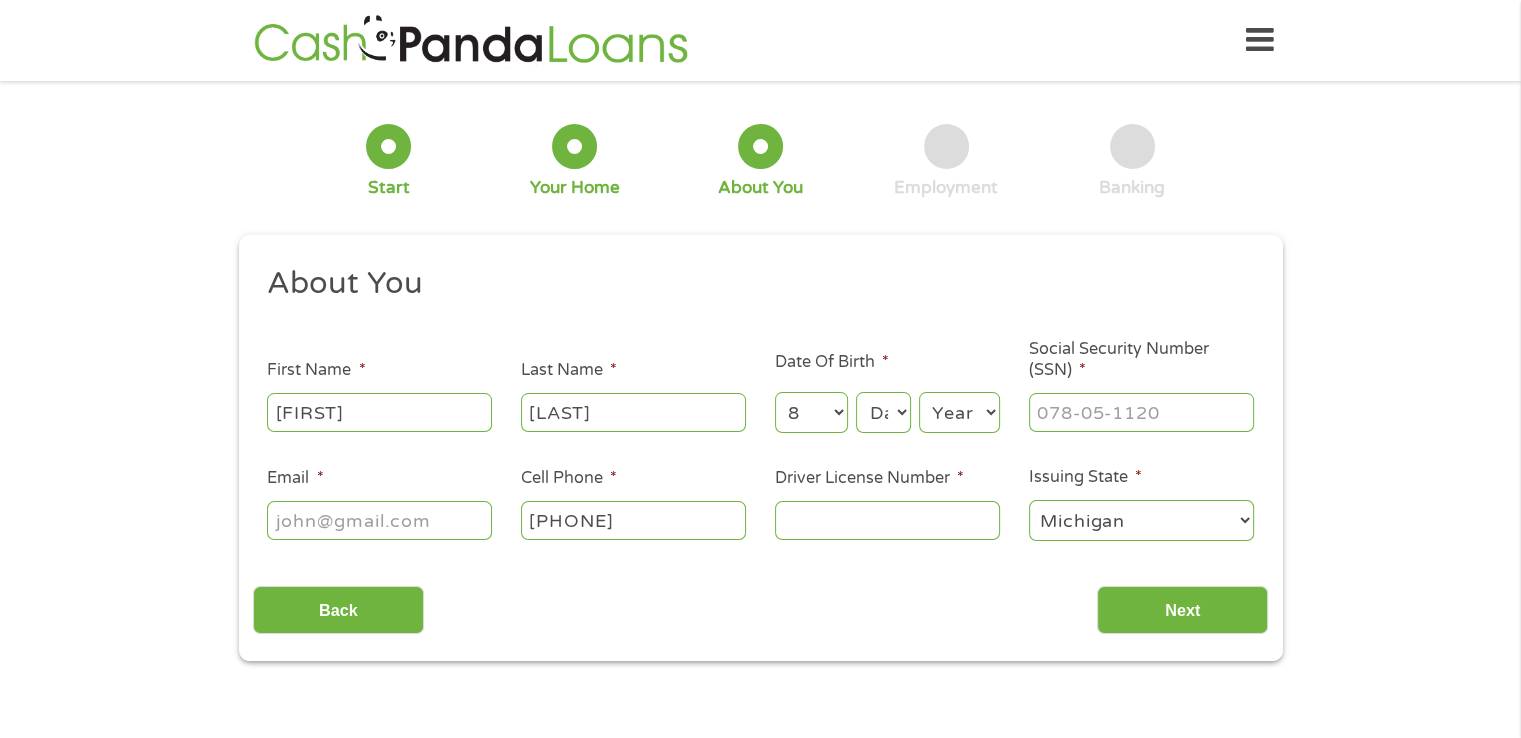 click on "Day 1 2 3 4 5 6 7 8 9 10 11 12 13 14 15 16 17 18 19 20 21 22 23 24 25 26 27 28 29 30 31" at bounding box center [883, 412] 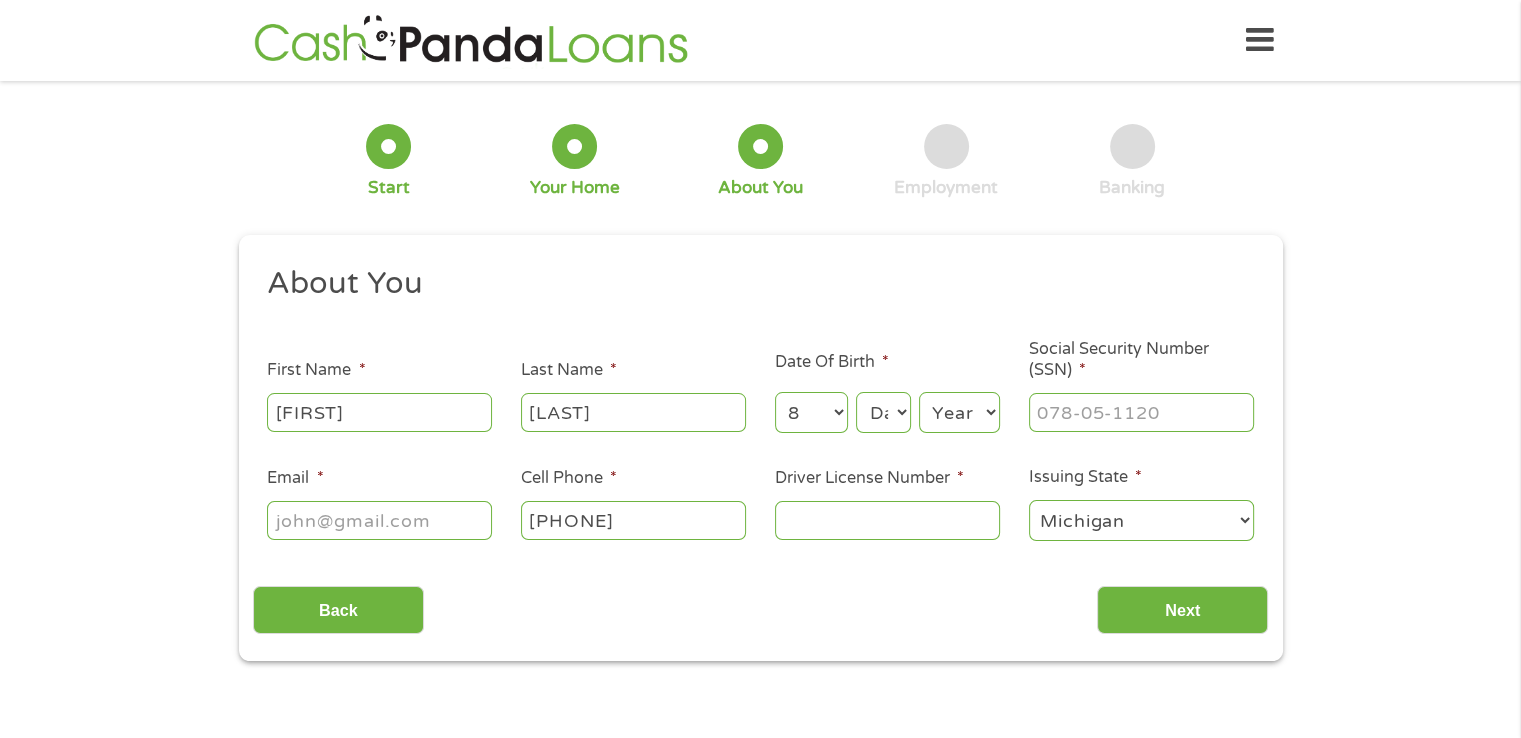select on "7" 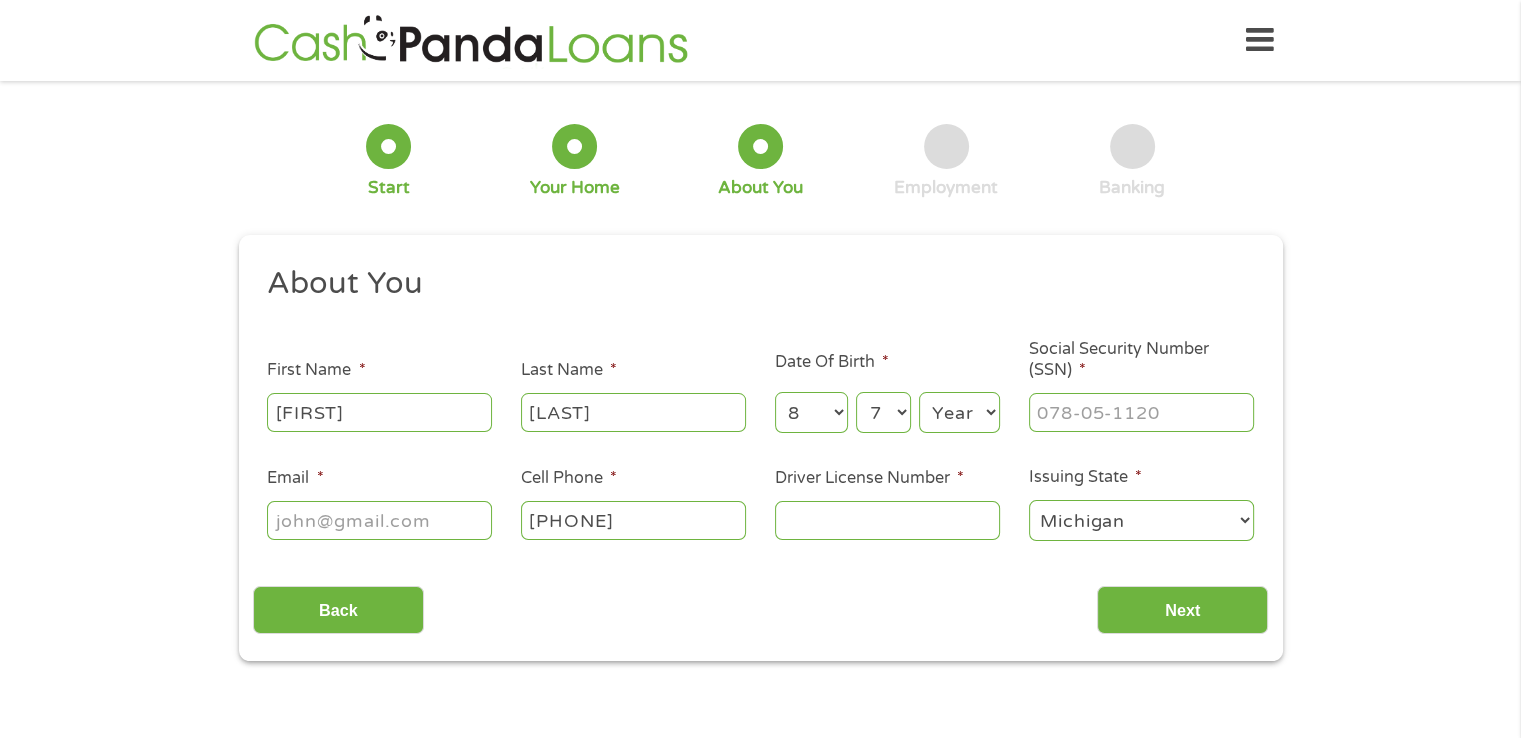 click on "Day 1 2 3 4 5 6 7 8 9 10 11 12 13 14 15 16 17 18 19 20 21 22 23 24 25 26 27 28 29 30 31" at bounding box center (883, 412) 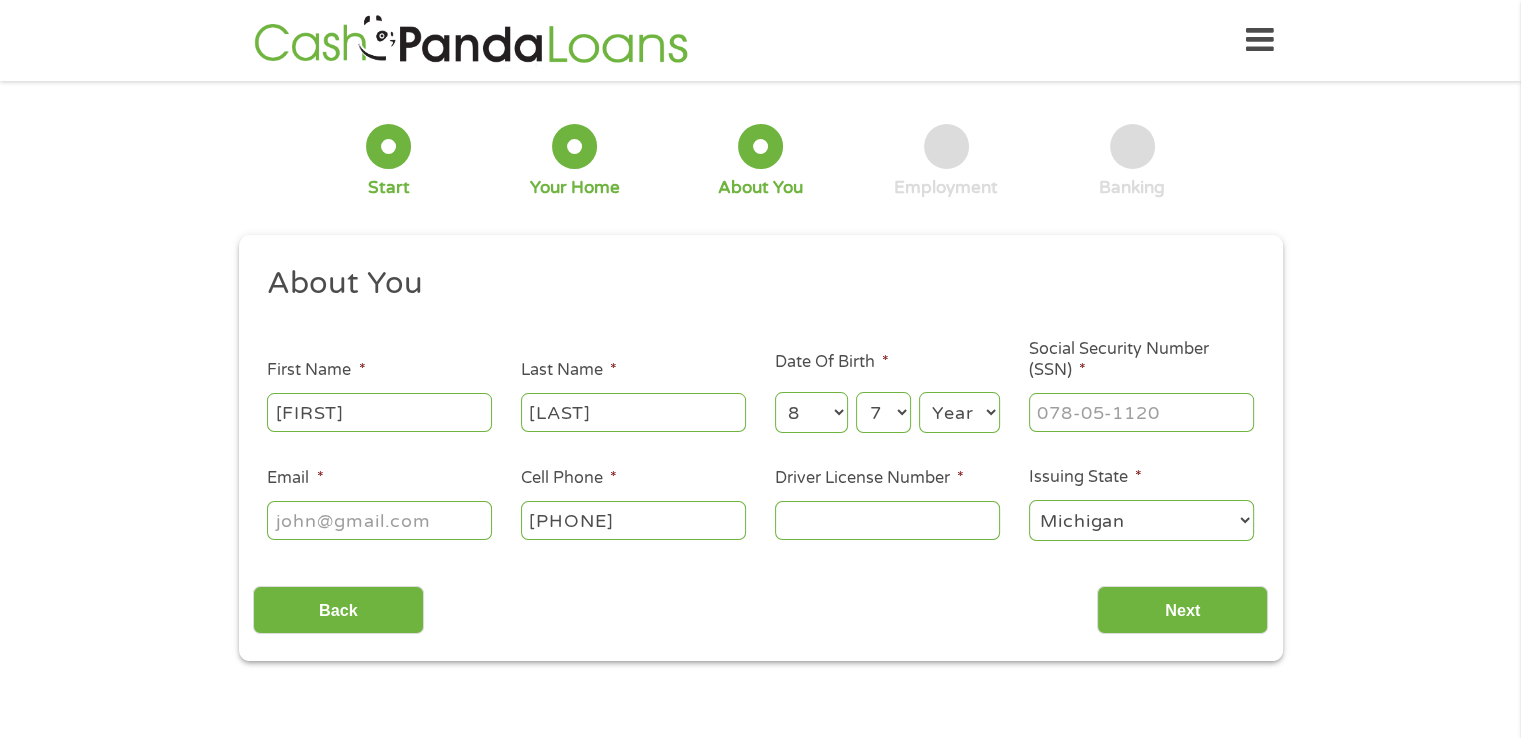 click on "Year 2007 2006 2005 2004 2003 2002 2001 2000 1999 1998 1997 1996 1995 1994 1993 1992 1991 1990 1989 1988 1987 1986 1985 1984 1983 1982 1981 1980 1979 1978 1977 1976 1975 1974 1973 1972 1971 1970 1969 1968 1967 1966 1965 1964 1963 1962 1961 1960 1959 1958 1957 1956 1955 1954 1953 1952 1951 1950 1949 1948 1947 1946 1945 1944 1943 1942 1941 1940 1939 1938 1937 1936 1935 1934 1933 1932 1931 1930 1929 1928 1927 1926 1925 1924 1923 1922 1921 1920" at bounding box center [959, 412] 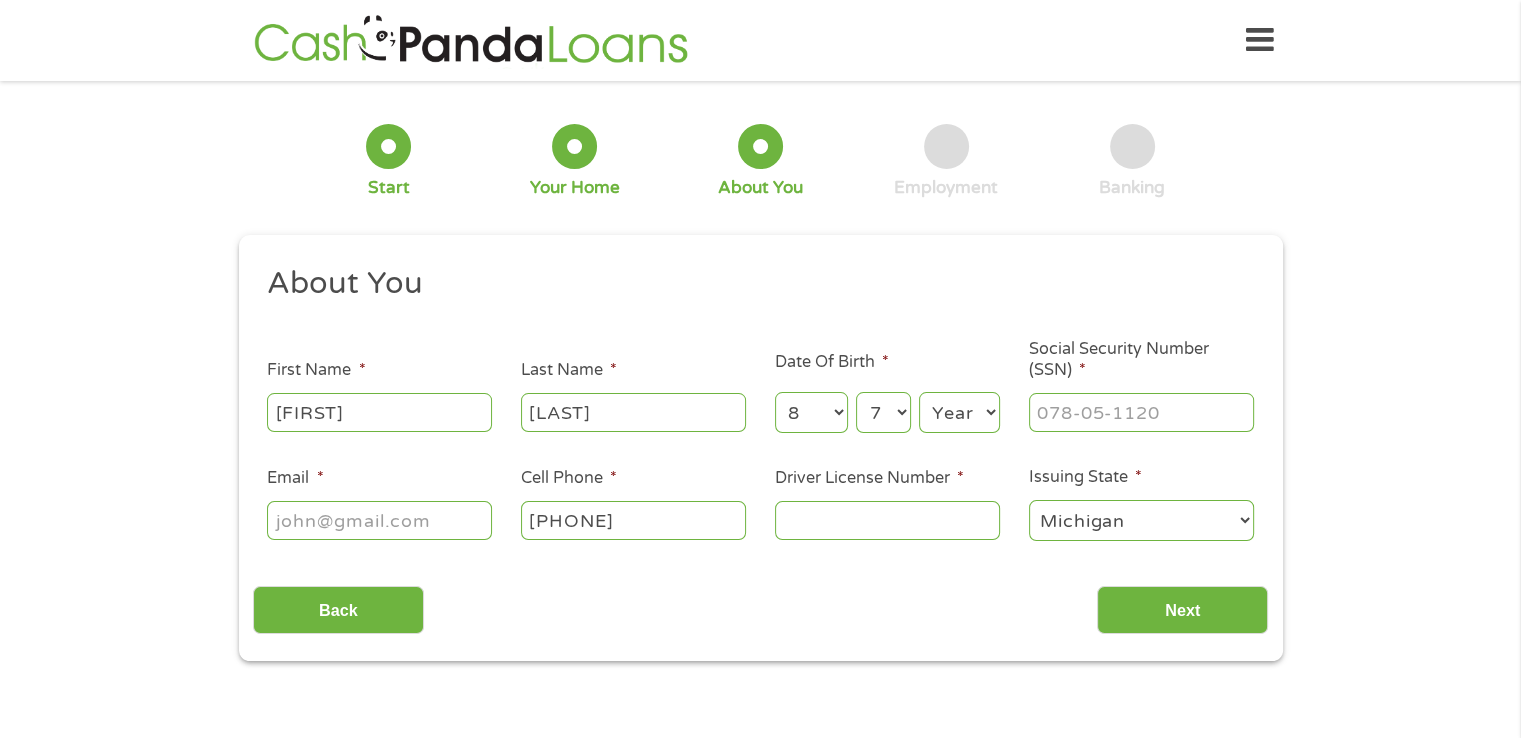 select on "1990" 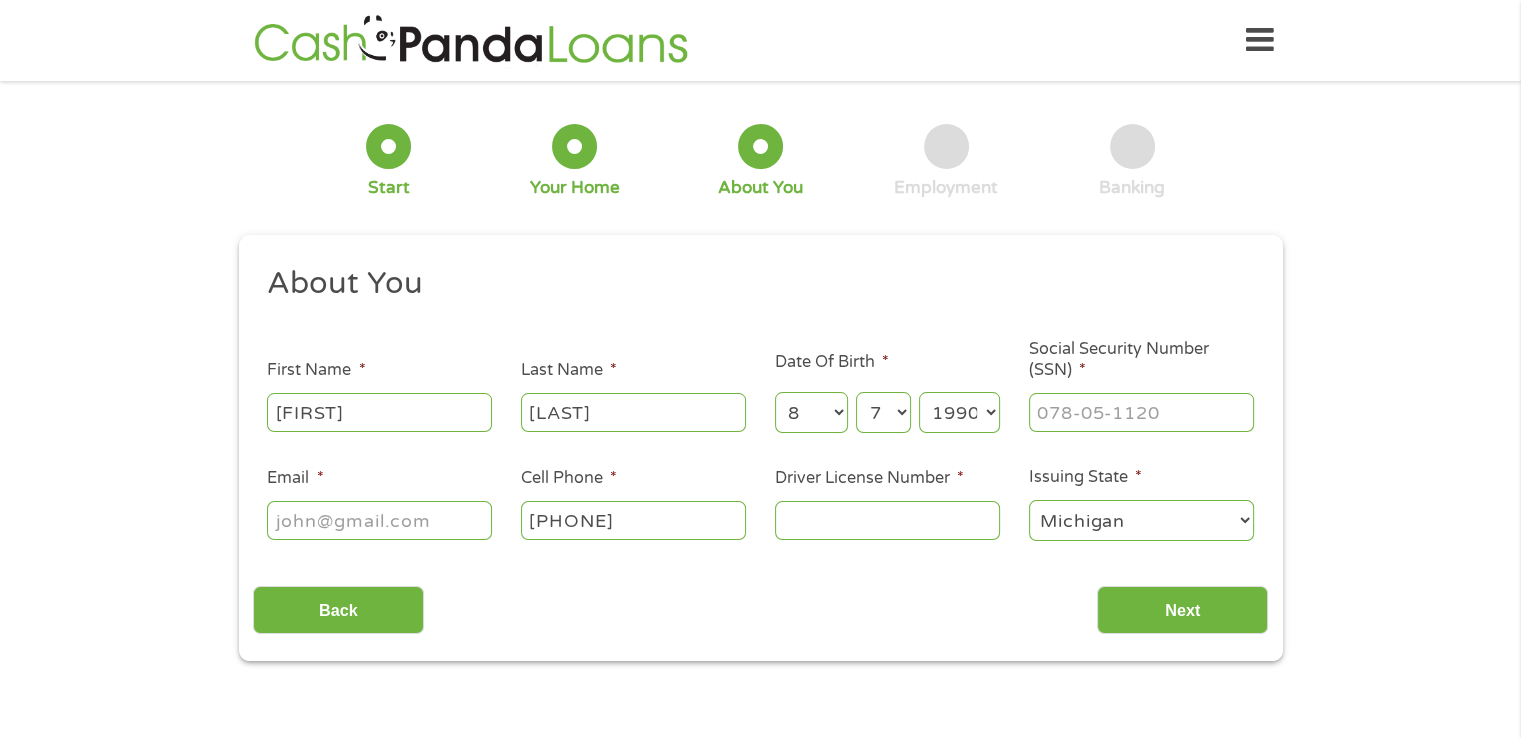 click on "Year 2007 2006 2005 2004 2003 2002 2001 2000 1999 1998 1997 1996 1995 1994 1993 1992 1991 1990 1989 1988 1987 1986 1985 1984 1983 1982 1981 1980 1979 1978 1977 1976 1975 1974 1973 1972 1971 1970 1969 1968 1967 1966 1965 1964 1963 1962 1961 1960 1959 1958 1957 1956 1955 1954 1953 1952 1951 1950 1949 1948 1947 1946 1945 1944 1943 1942 1941 1940 1939 1938 1937 1936 1935 1934 1933 1932 1931 1930 1929 1928 1927 1926 1925 1924 1923 1922 1921 1920" at bounding box center (959, 412) 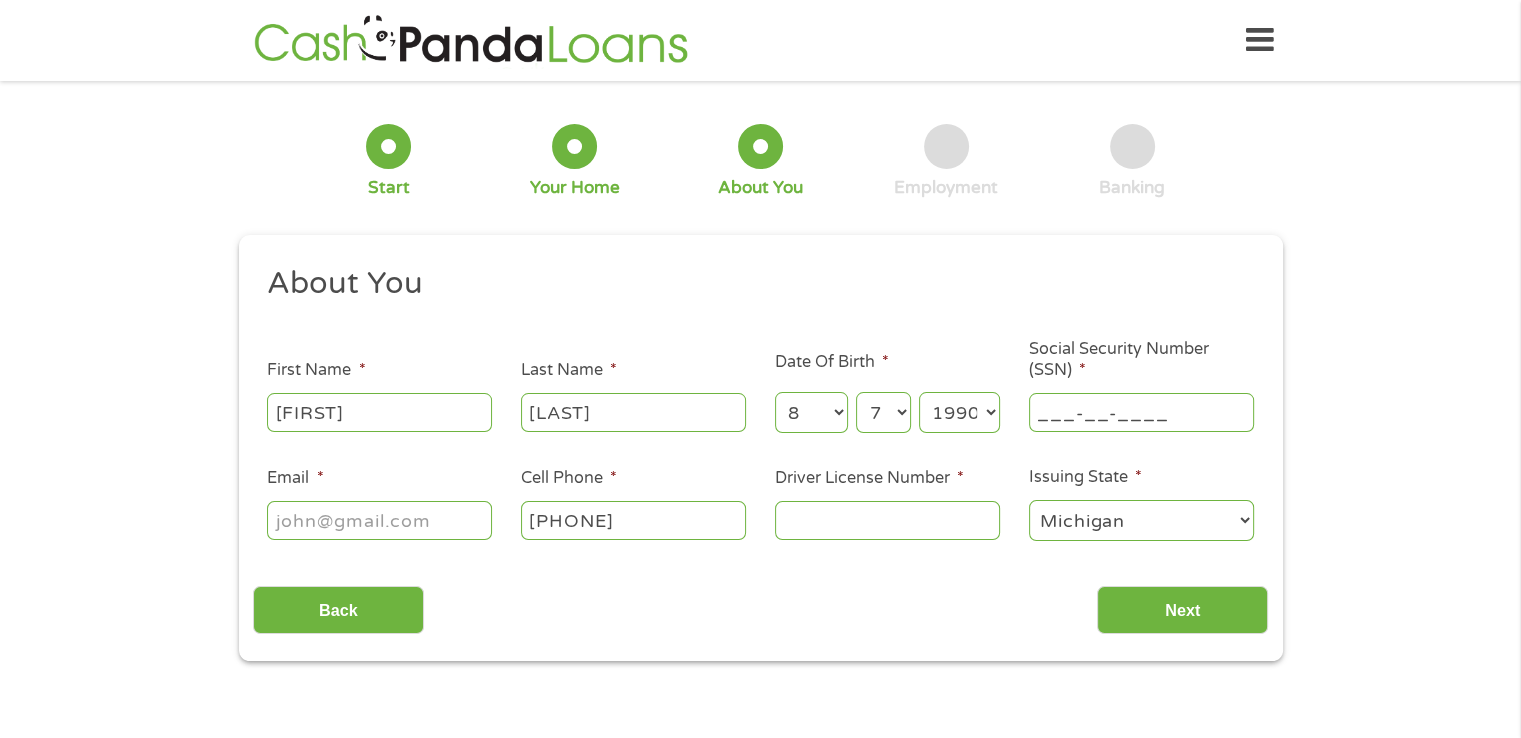 click on "___-__-____" at bounding box center (1141, 412) 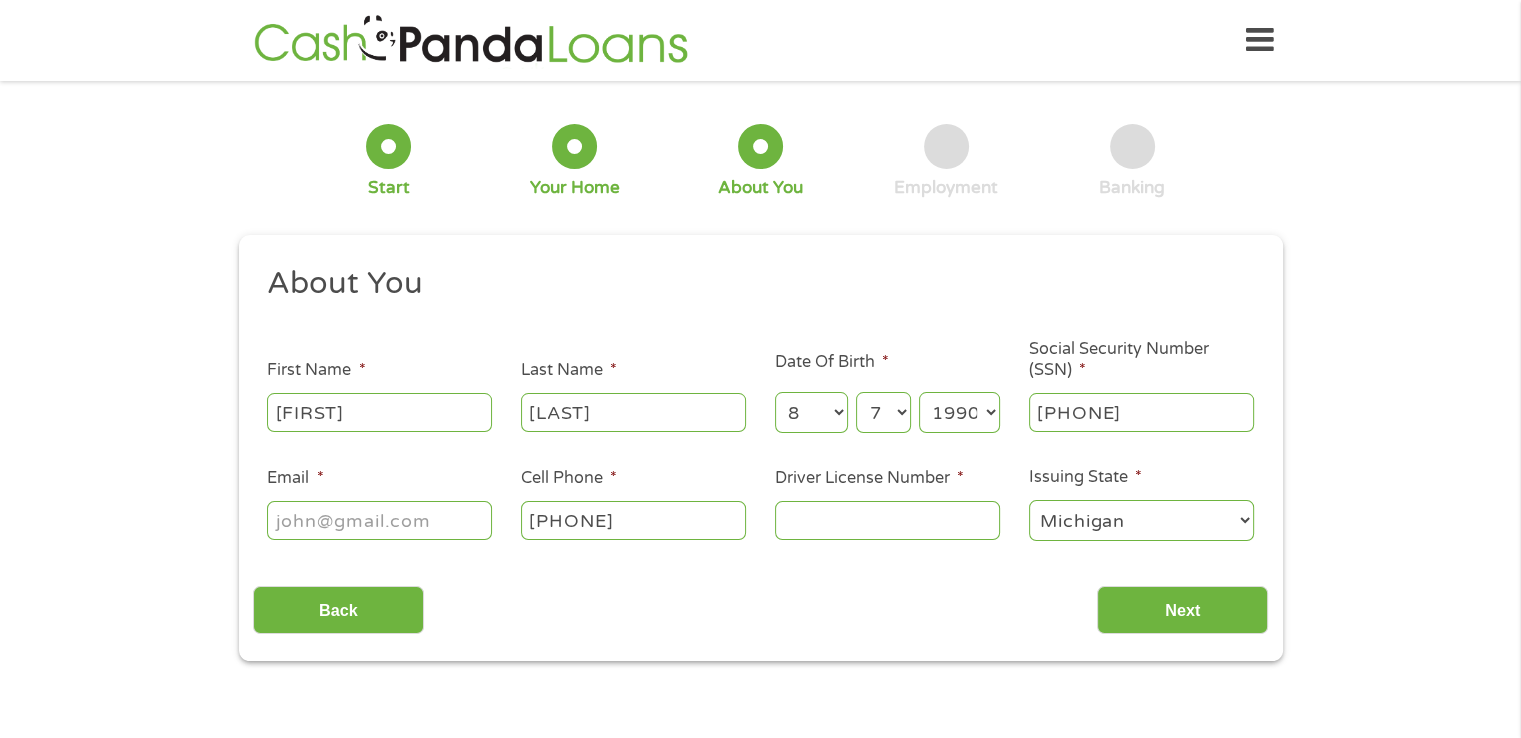 type on "[PHONE]" 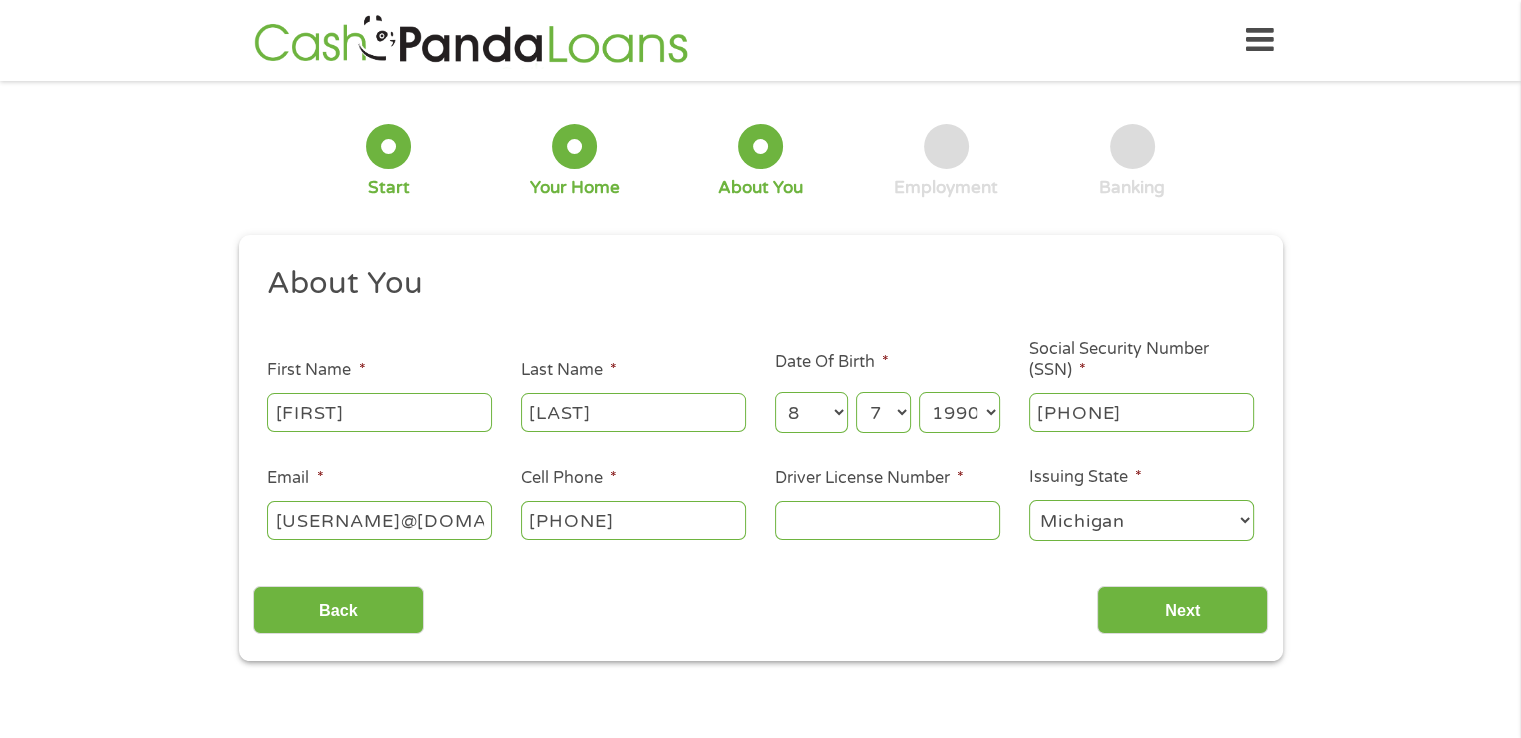 scroll, scrollTop: 0, scrollLeft: 32, axis: horizontal 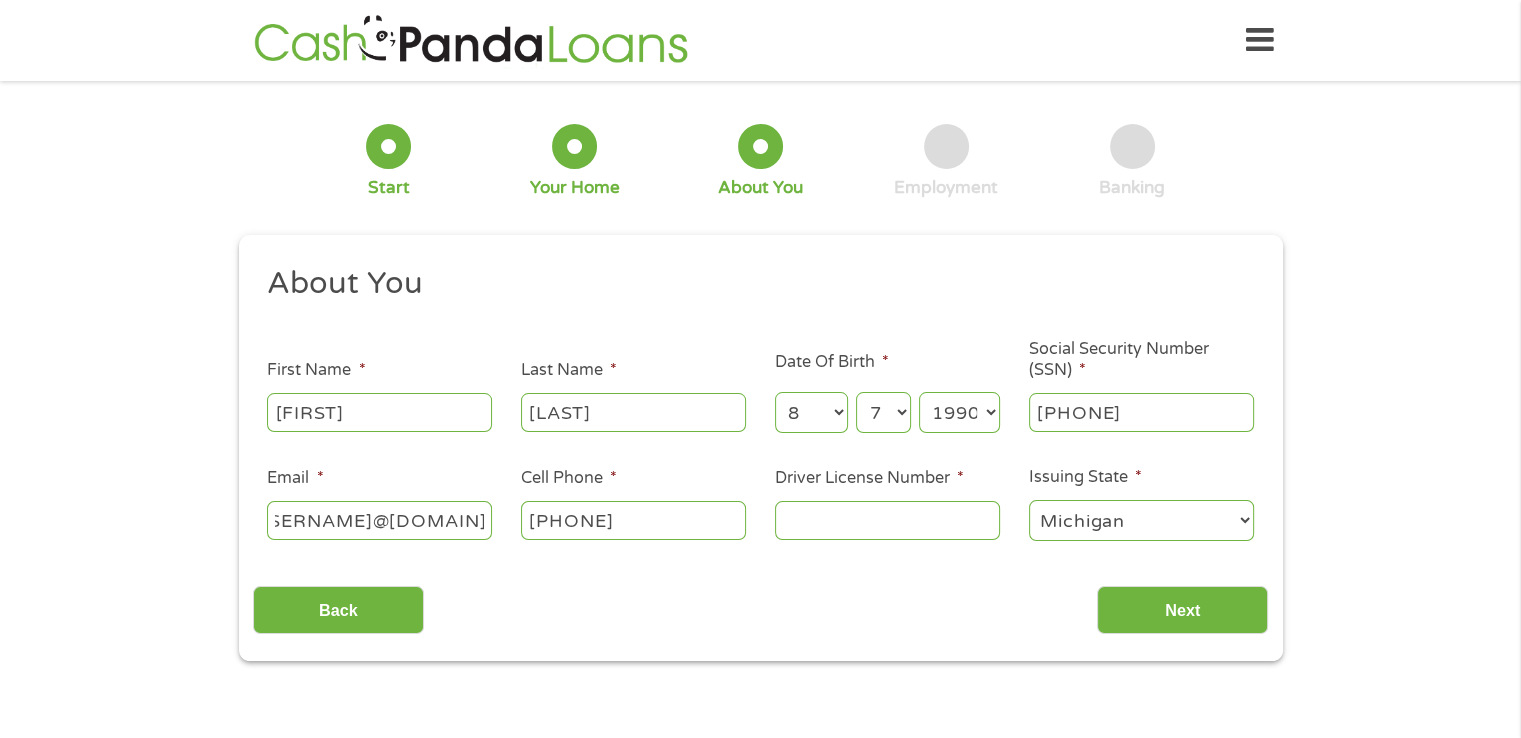 type on "[USERNAME]@[DOMAIN]" 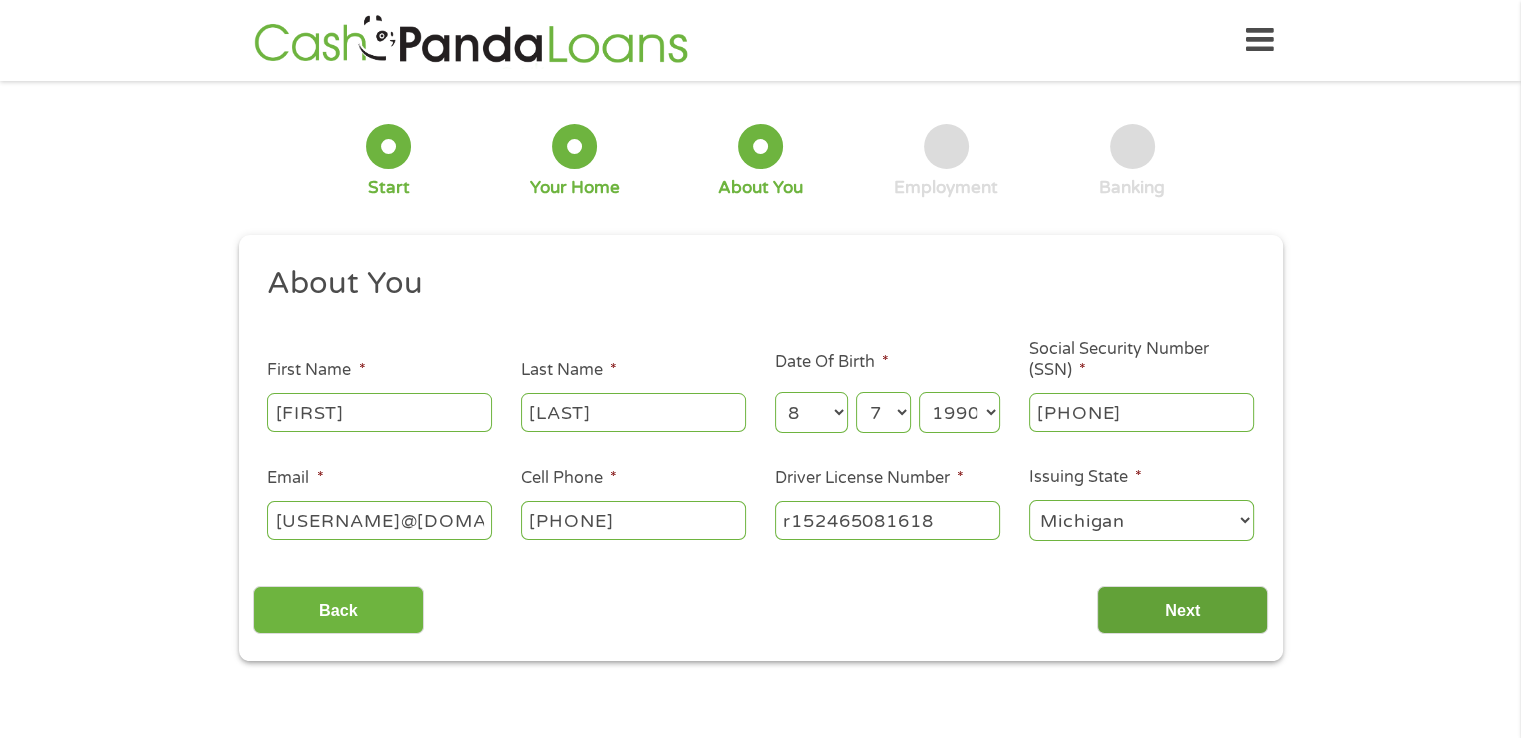 type on "r152465081618" 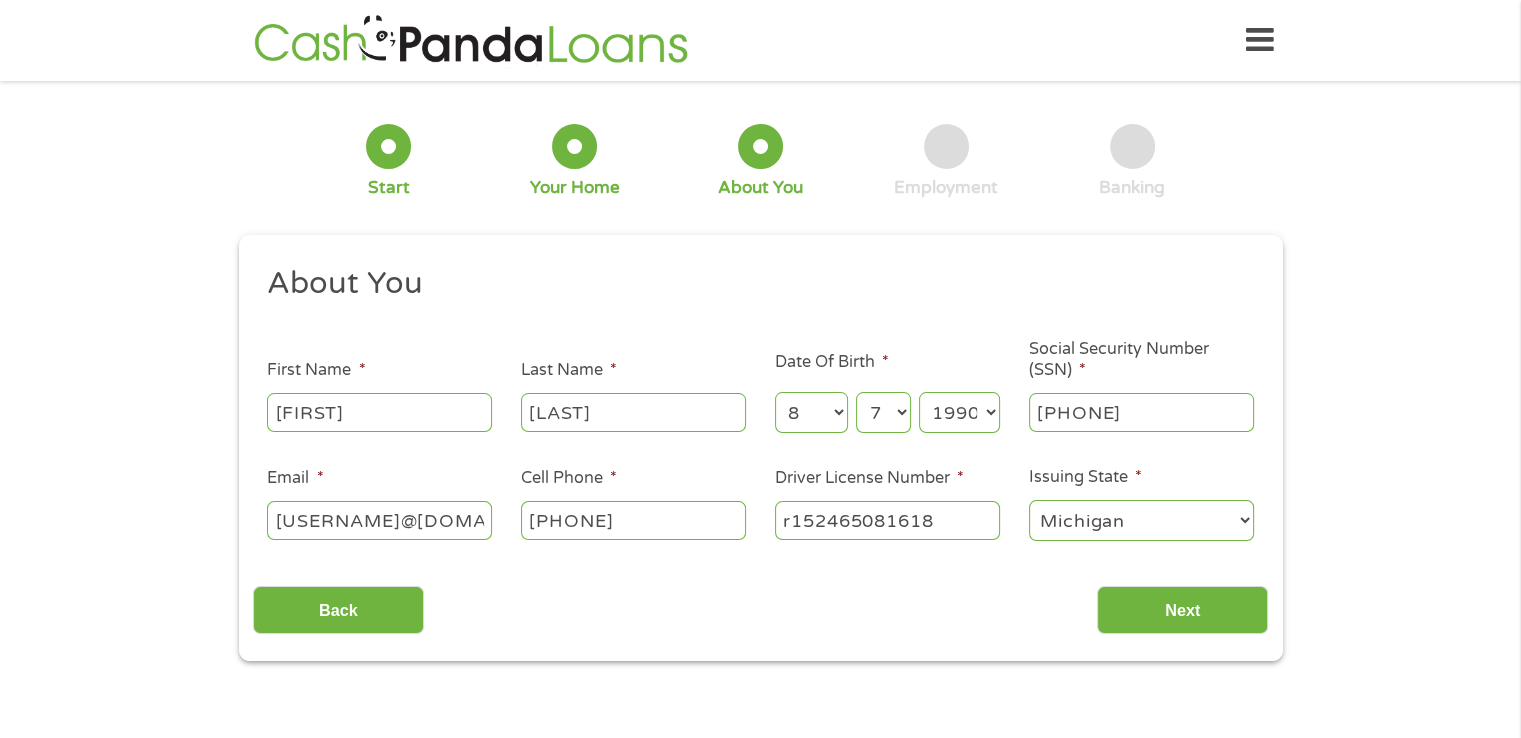 scroll, scrollTop: 8, scrollLeft: 8, axis: both 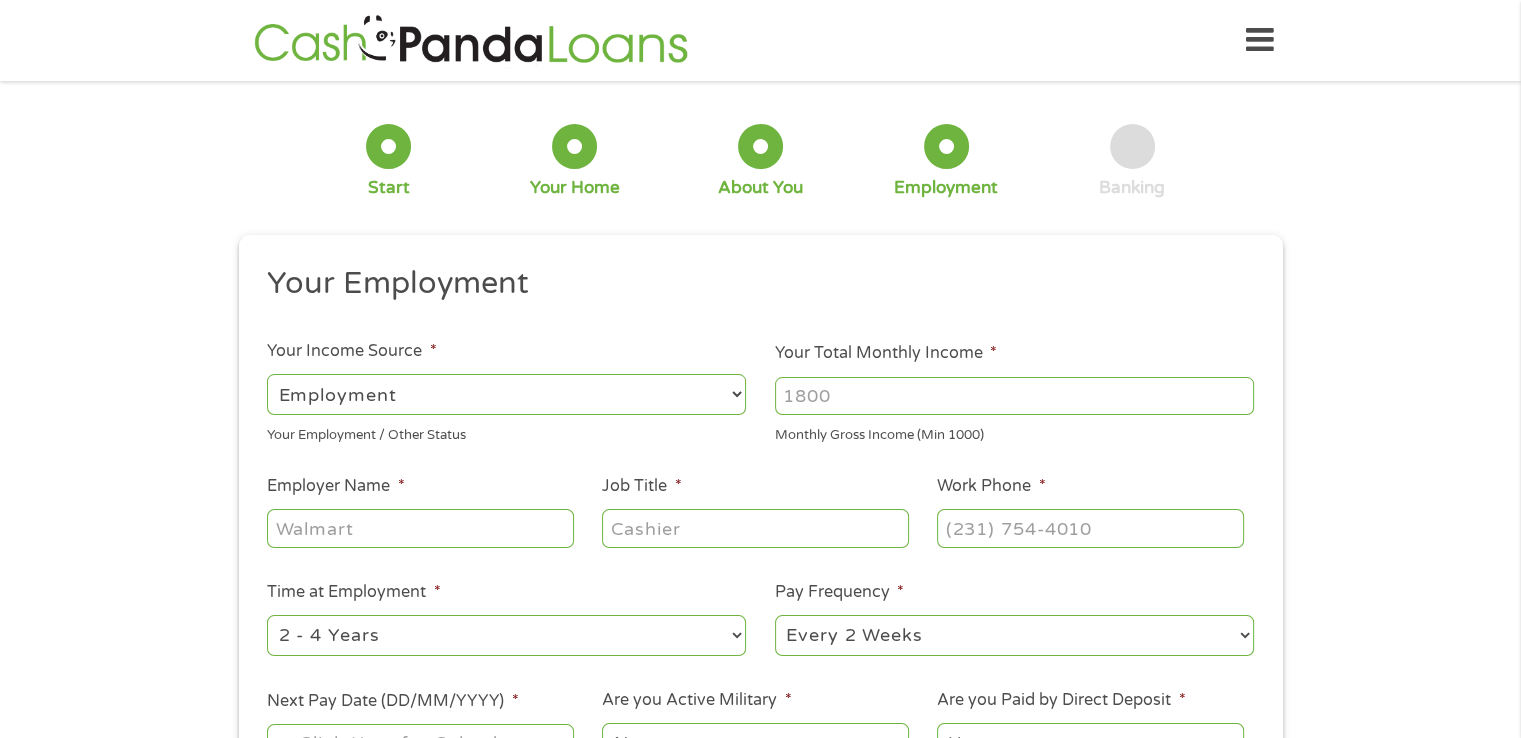 click on "Employer Name *" at bounding box center [420, 528] 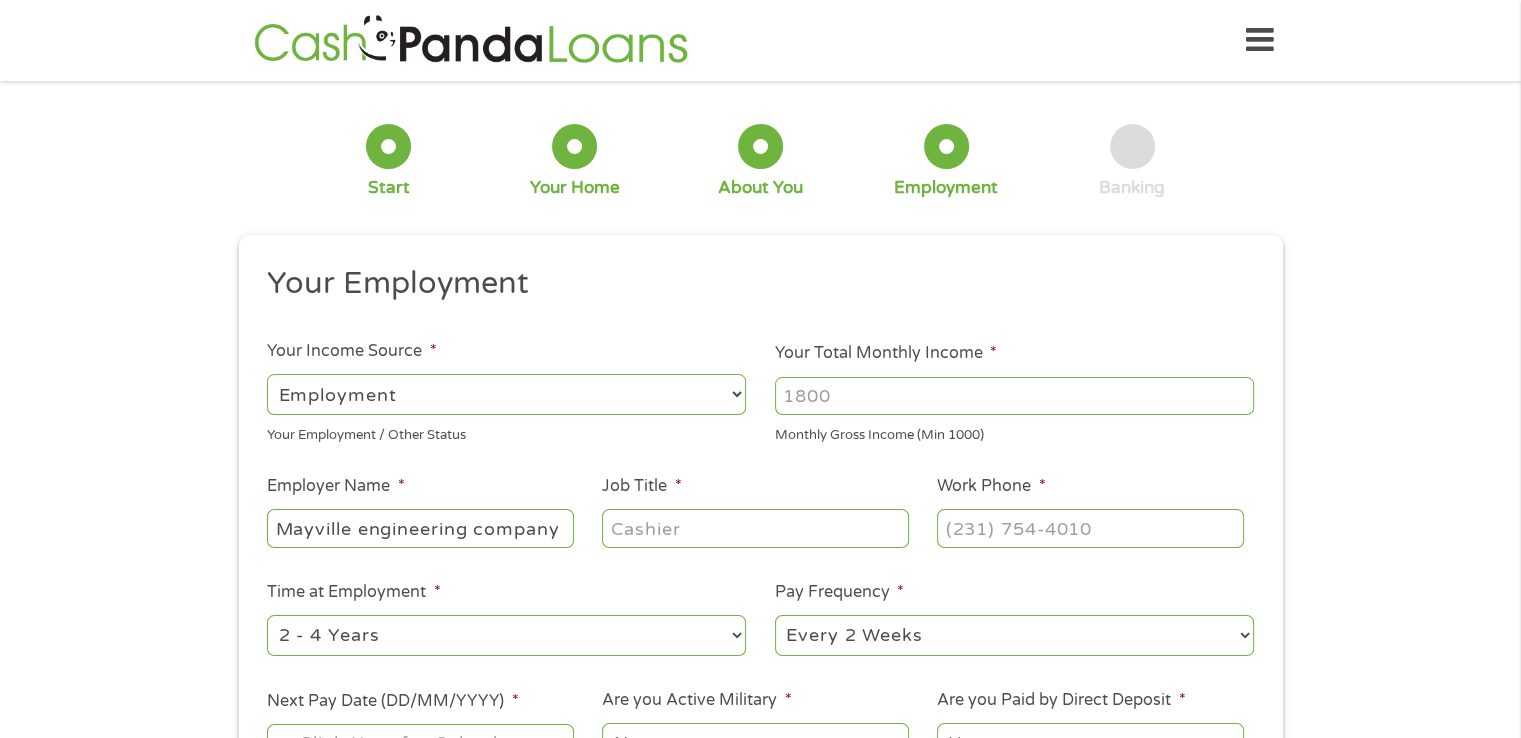 type on "Mayville engineering company" 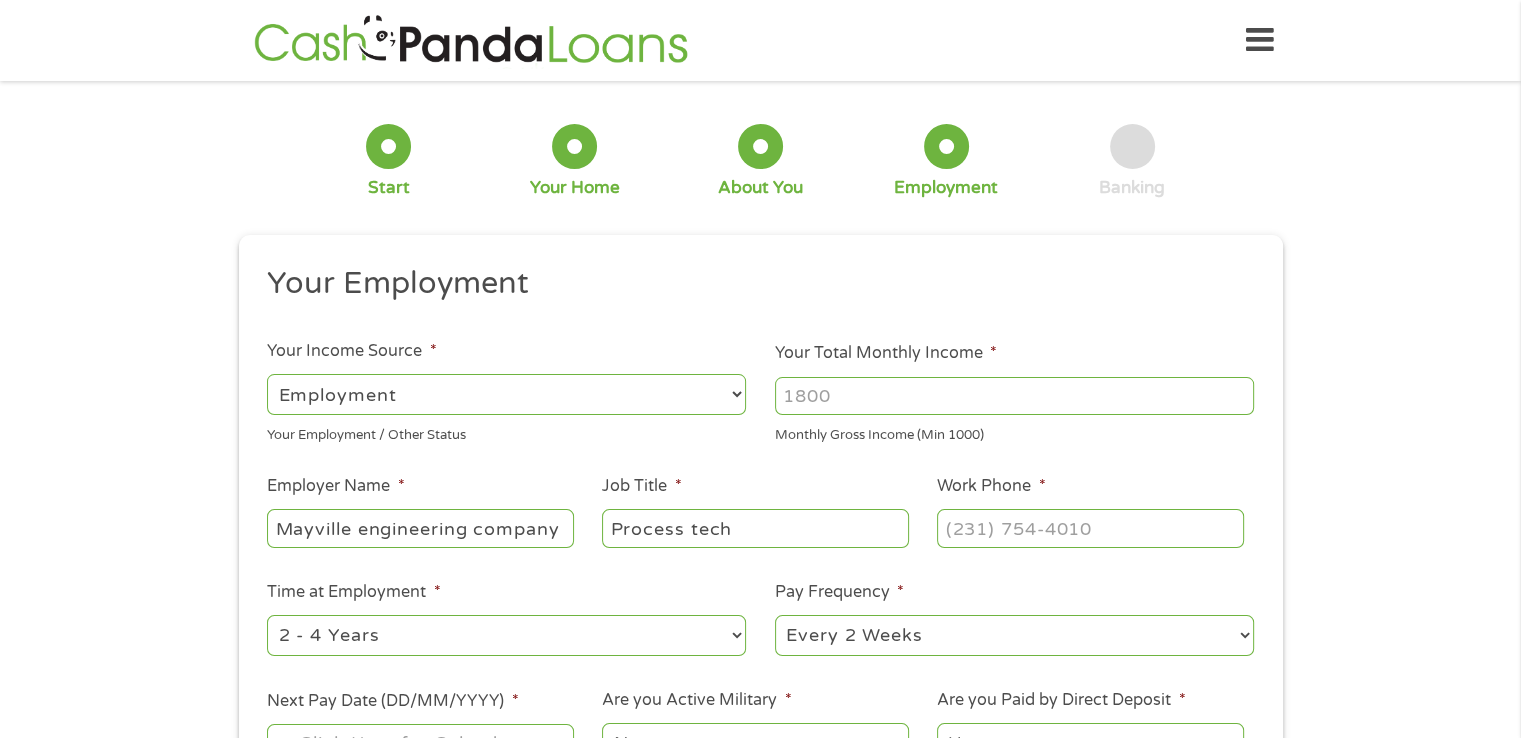 type on "Process tech" 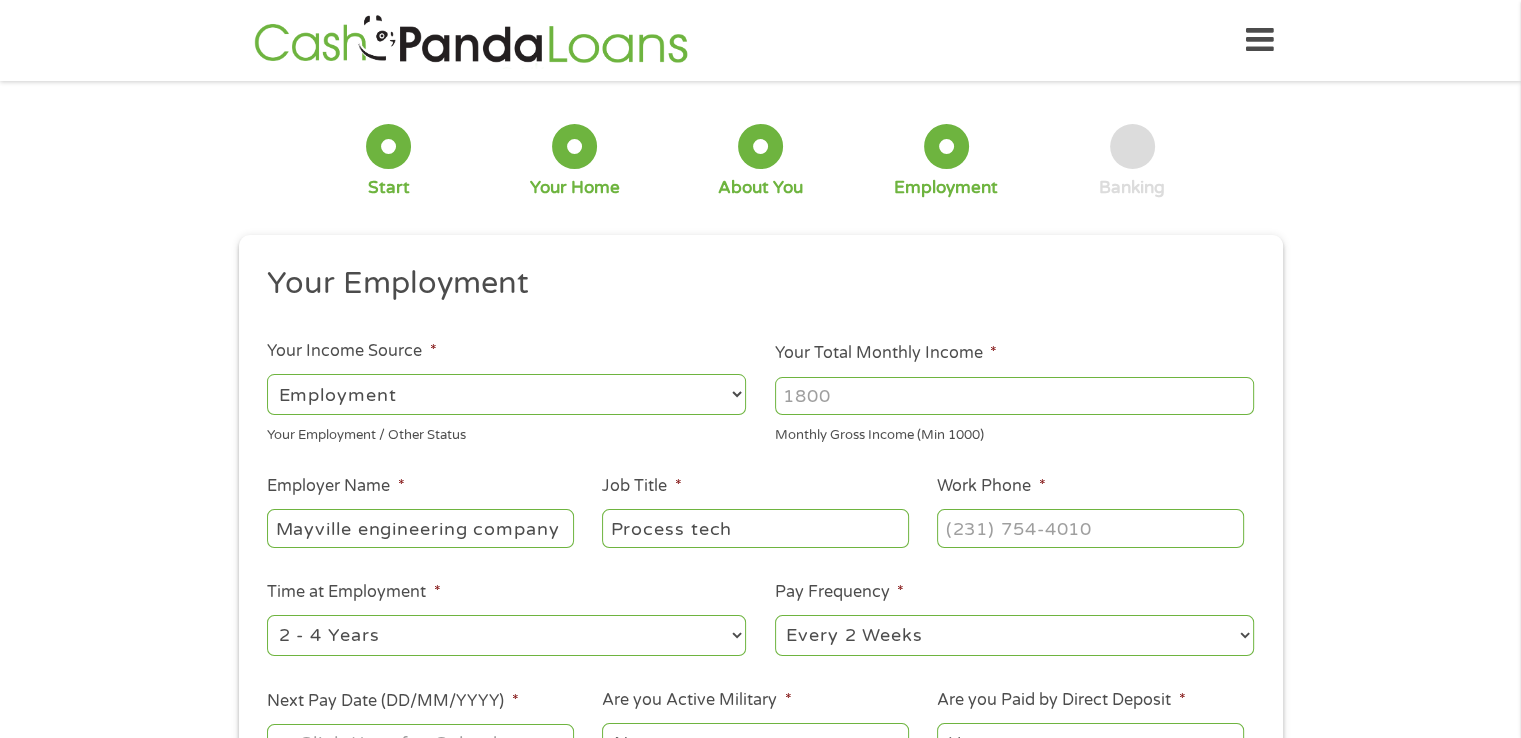 click on "Work Phone *" at bounding box center [1090, 512] 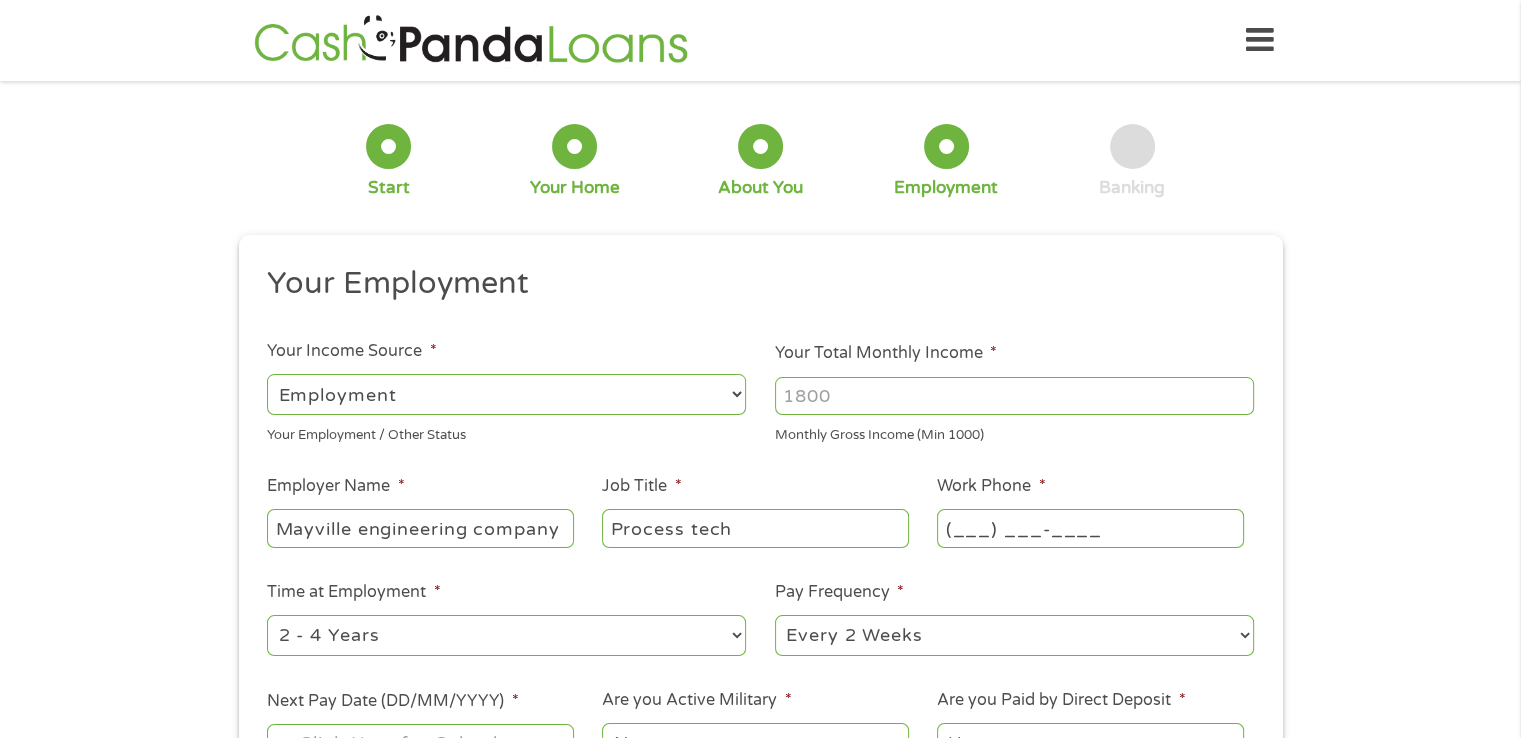 click on "(___) ___-____" at bounding box center [1090, 528] 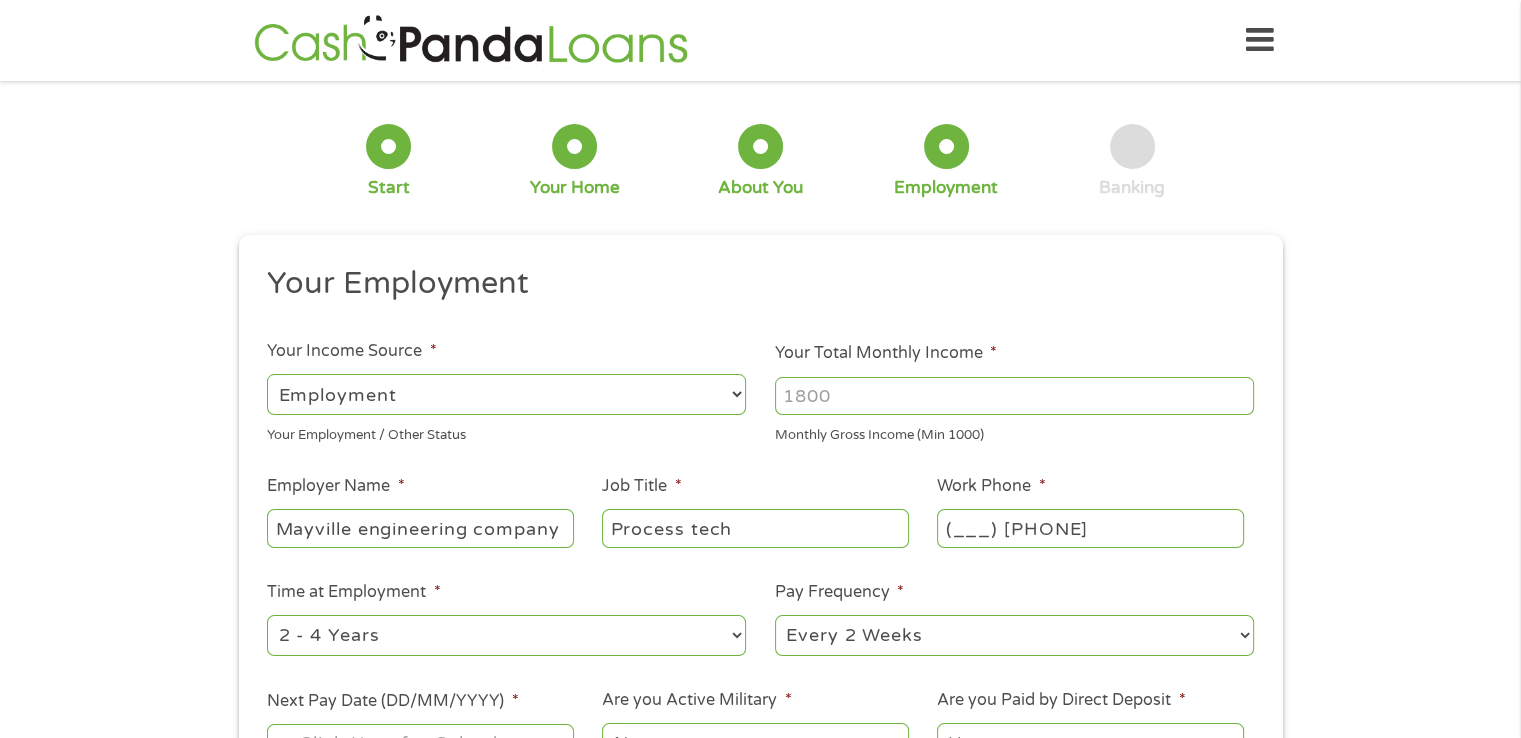 click on "(___) [PHONE]" at bounding box center (1090, 528) 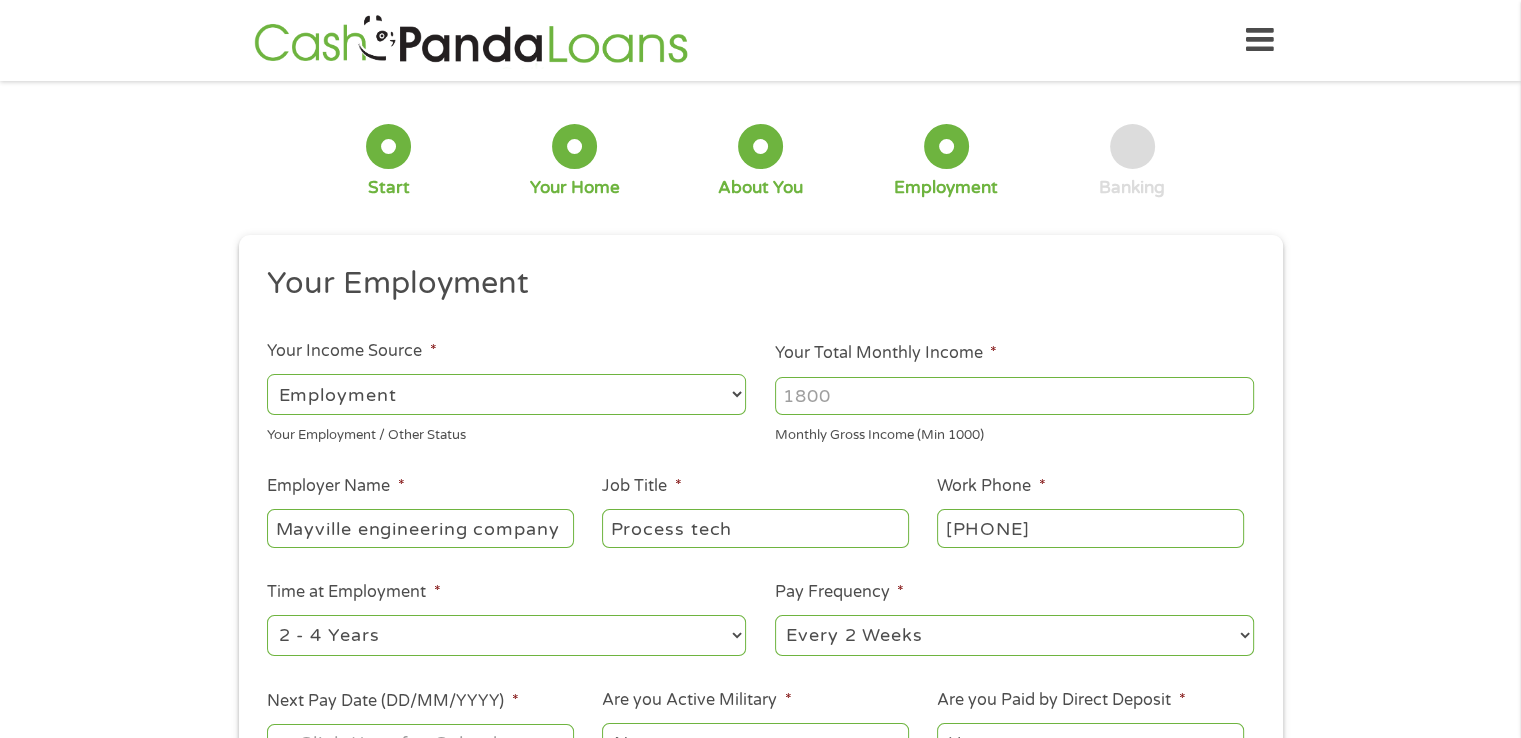 type on "[PHONE]" 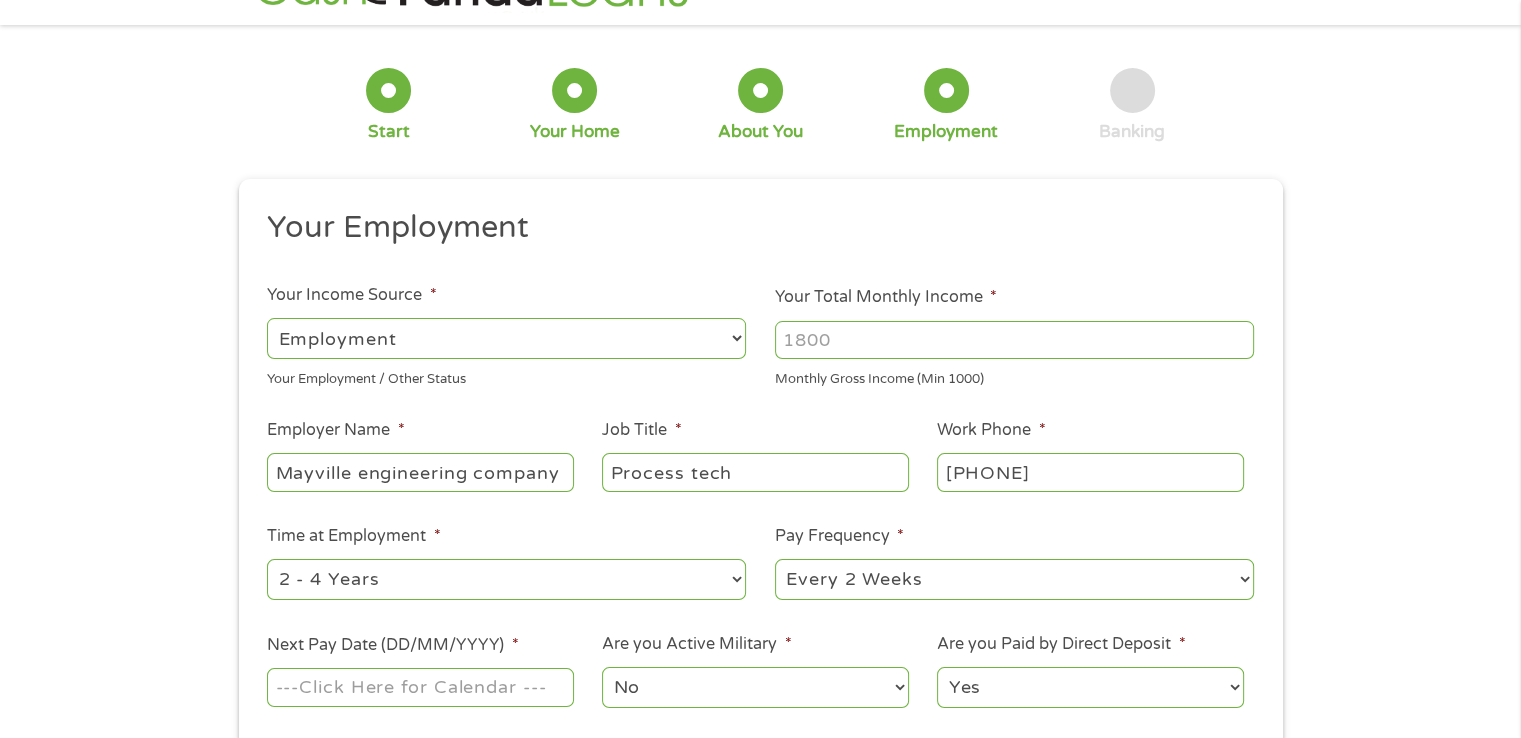 scroll, scrollTop: 200, scrollLeft: 0, axis: vertical 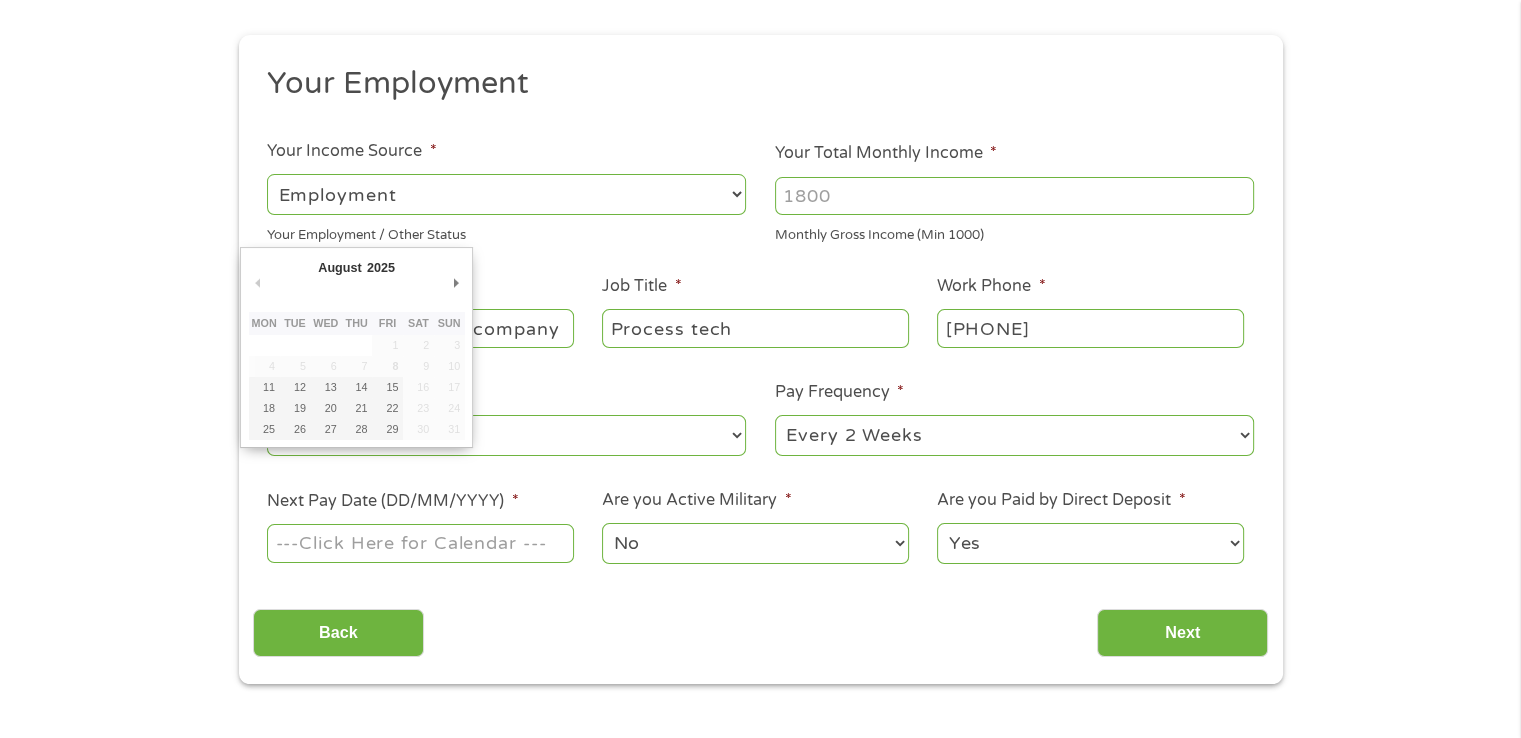 click on "Next Pay Date (DD/MM/YYYY) *" at bounding box center [420, 543] 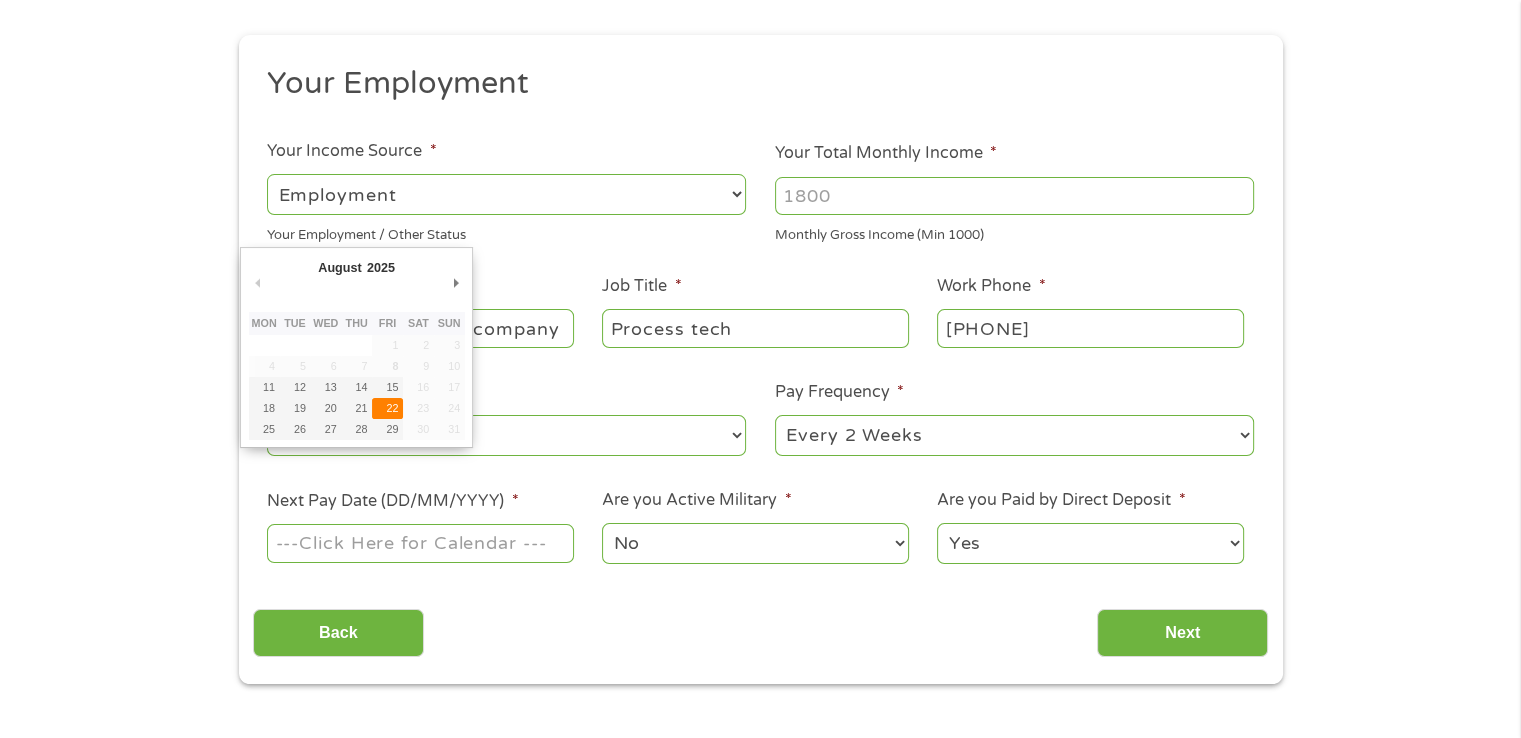 type on "22/08/2025" 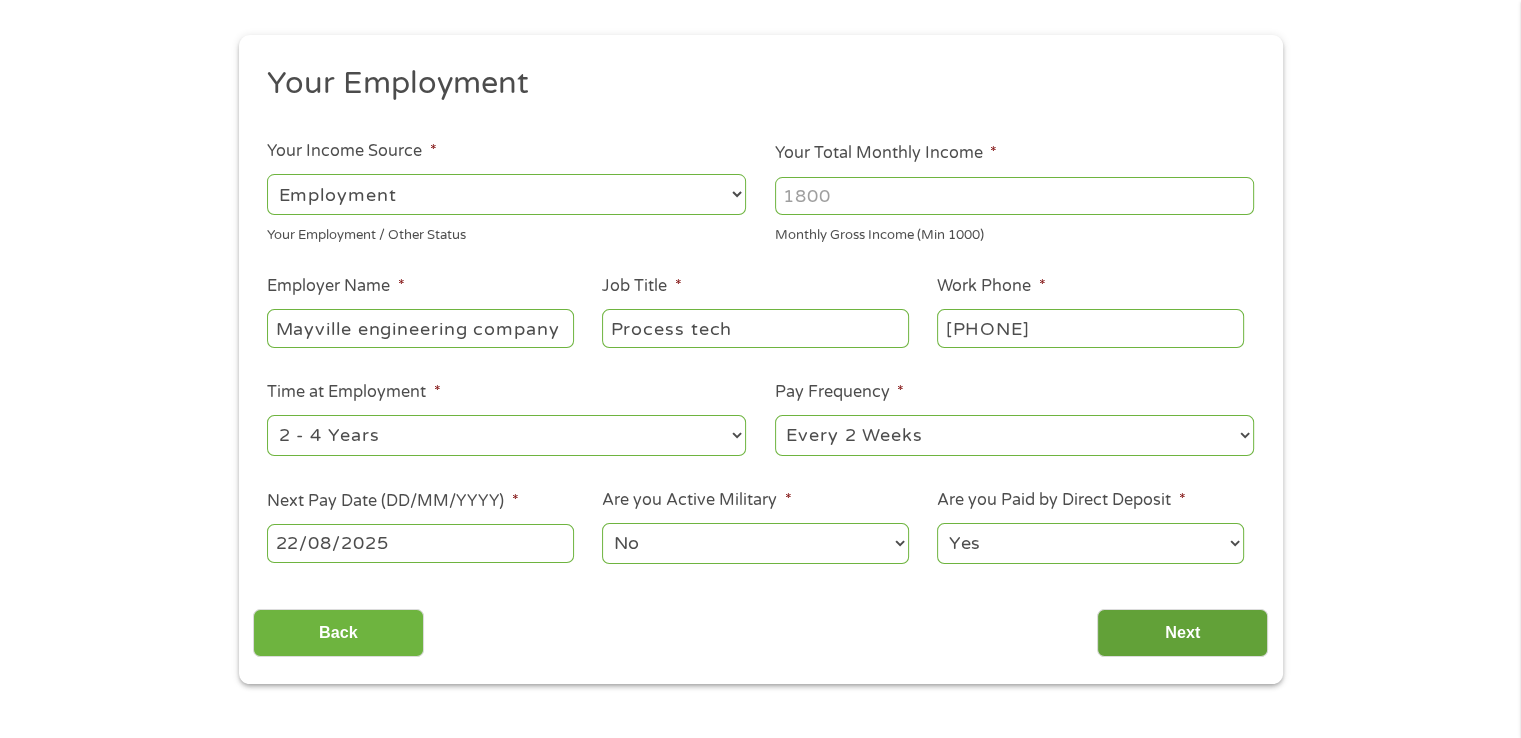 click on "Next" at bounding box center [1182, 633] 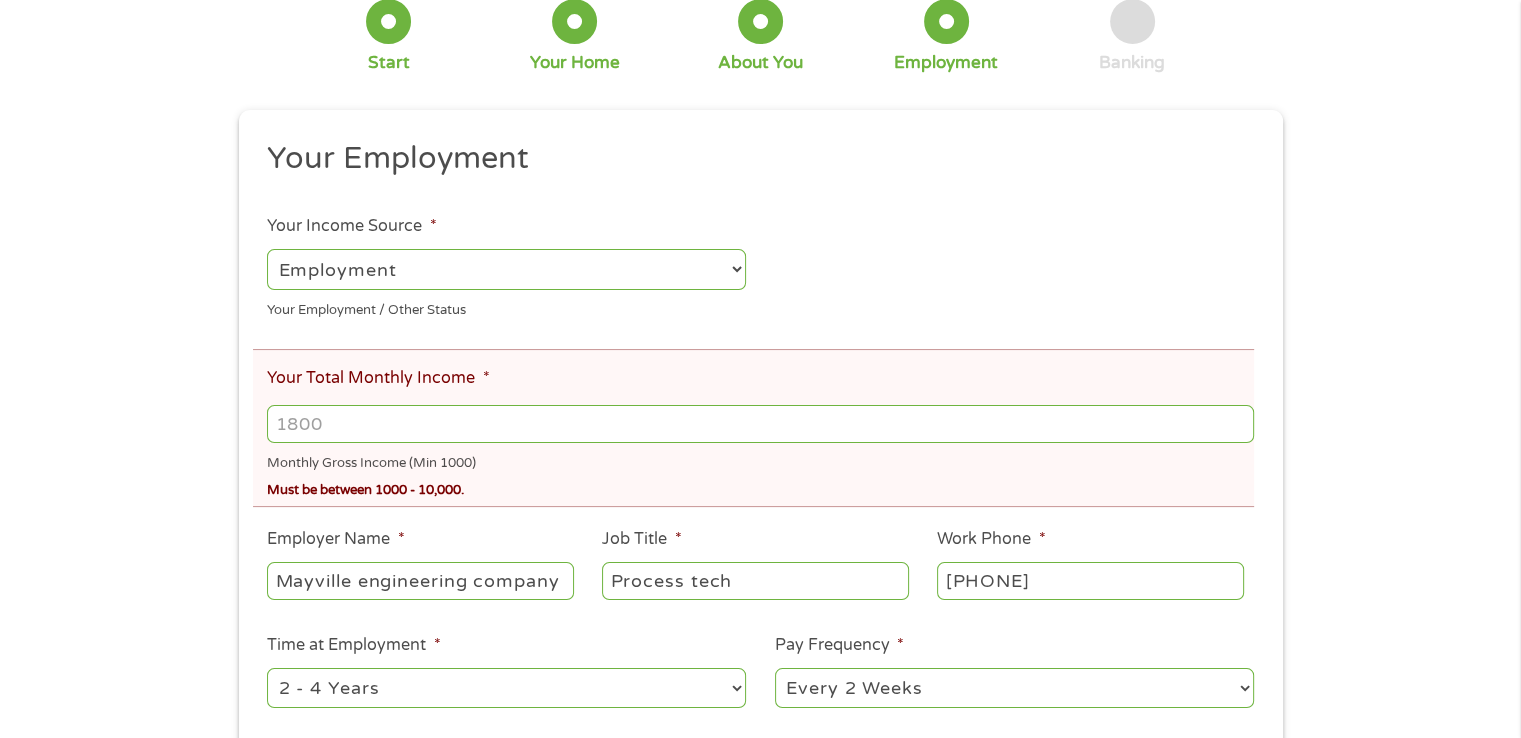 scroll, scrollTop: 8, scrollLeft: 8, axis: both 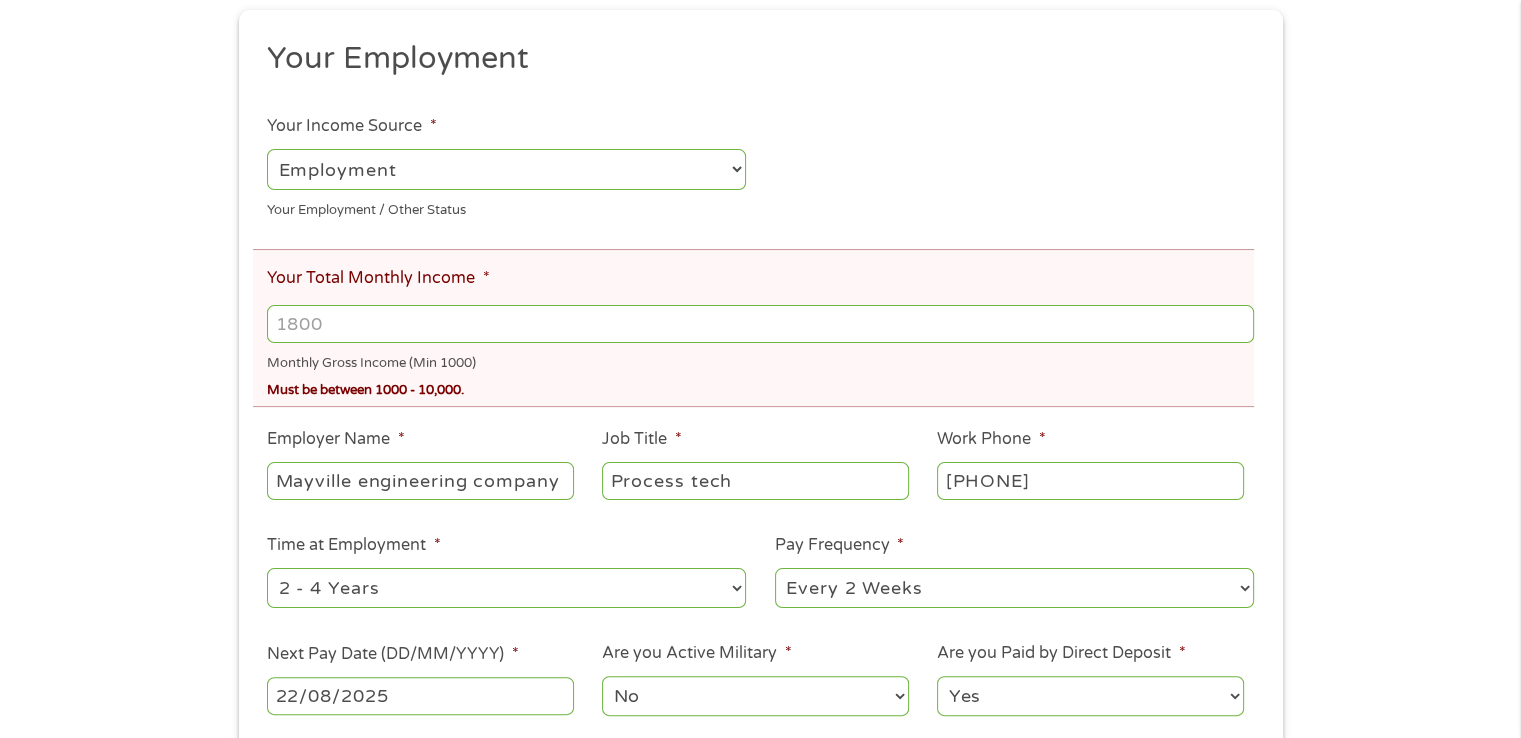click on "Your Total Monthly Income *" at bounding box center [760, 324] 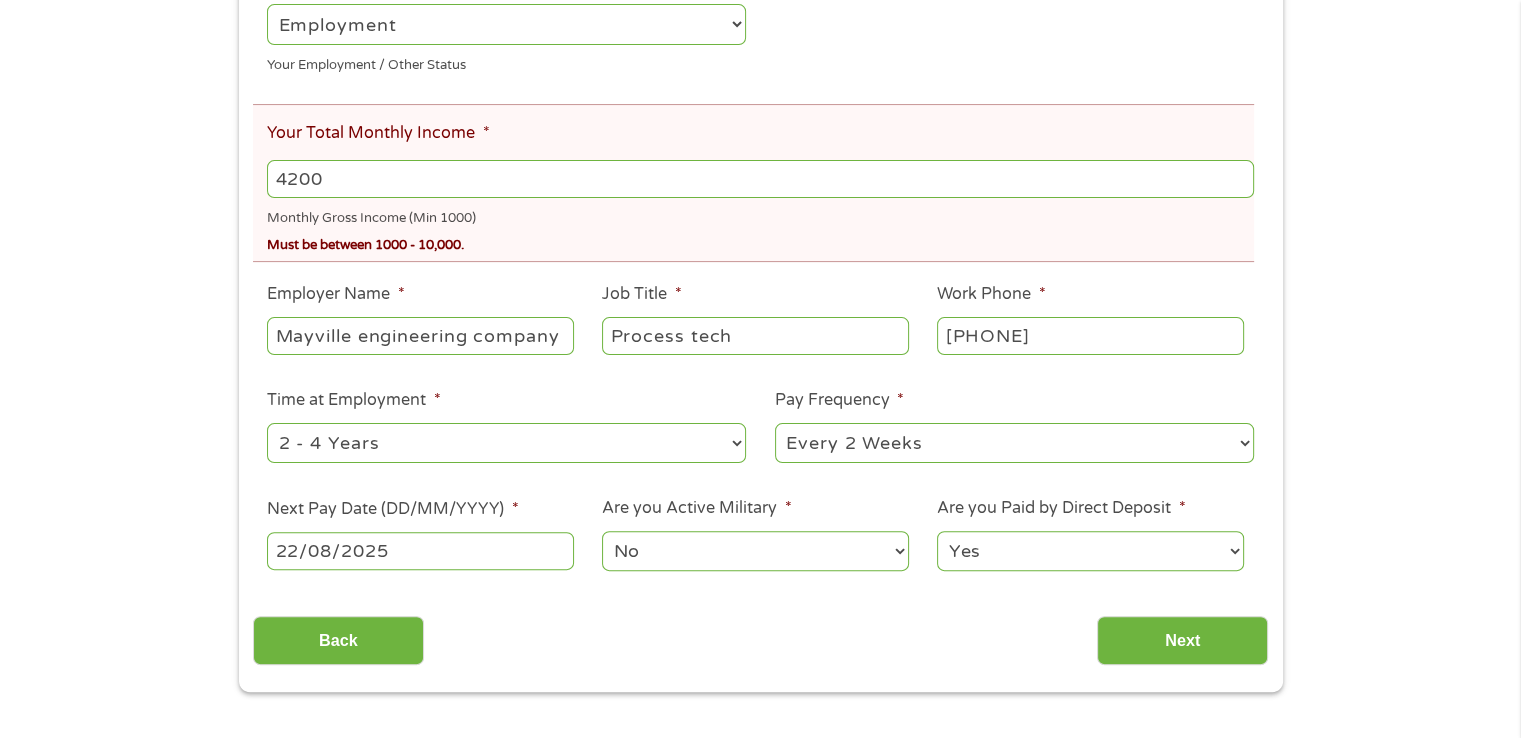 scroll, scrollTop: 600, scrollLeft: 0, axis: vertical 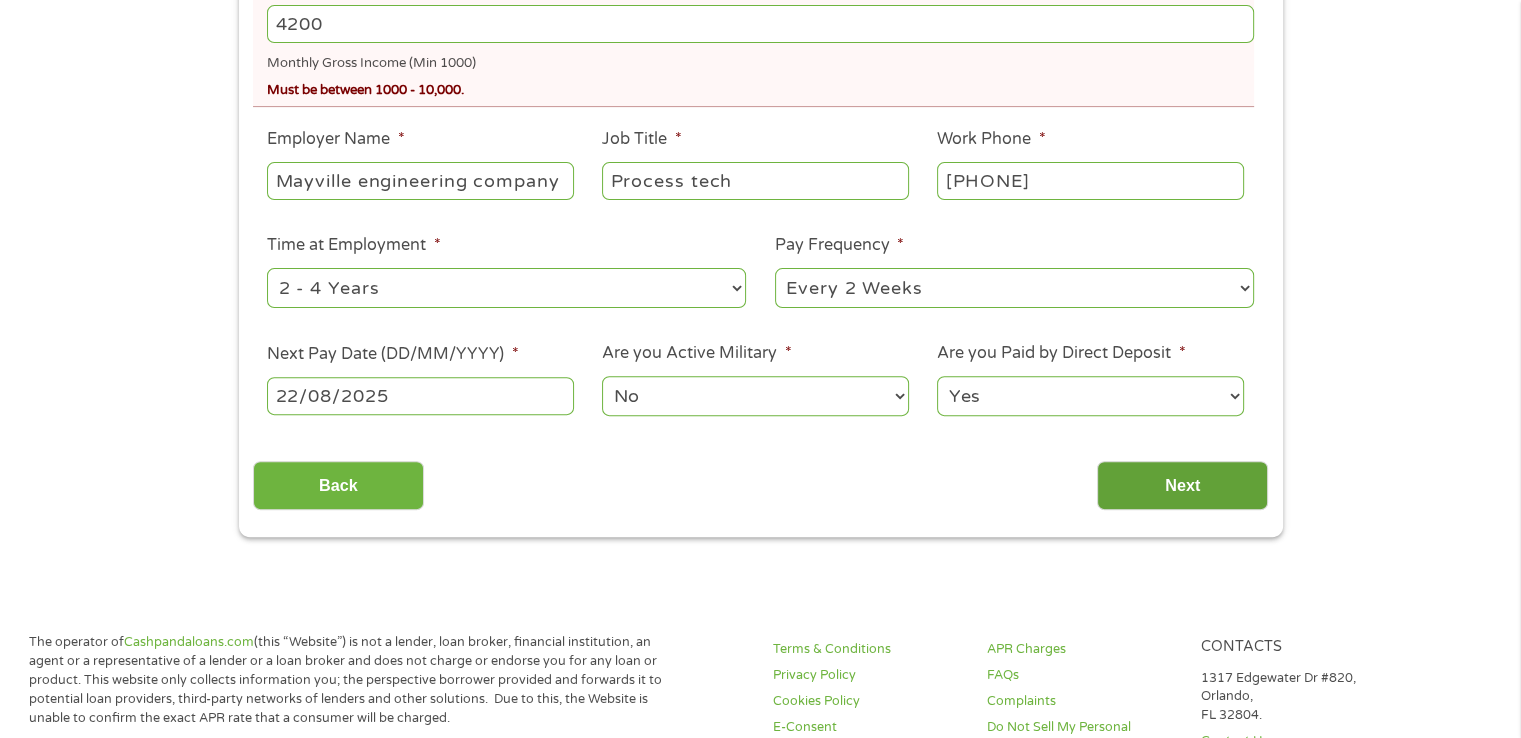 type on "4200" 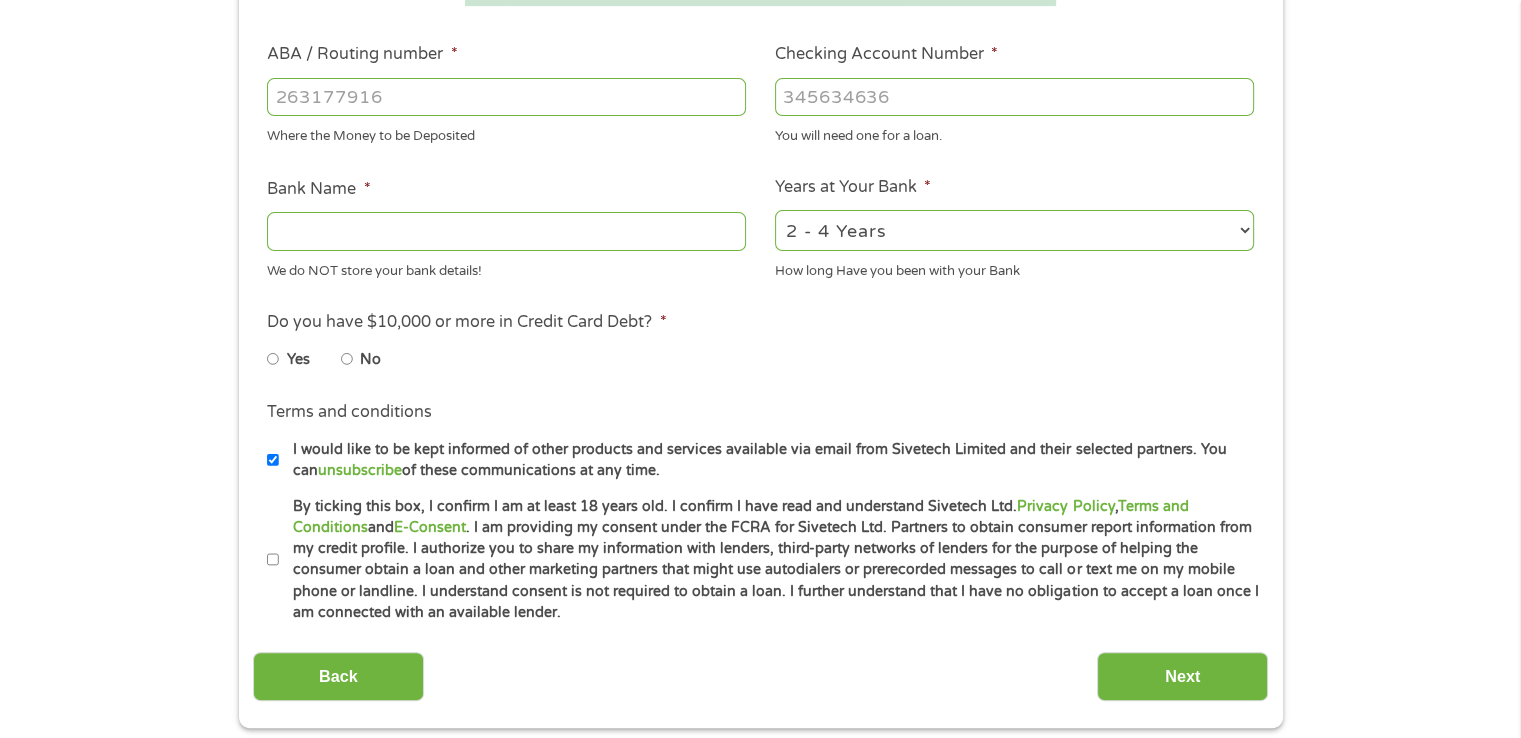 scroll, scrollTop: 8, scrollLeft: 8, axis: both 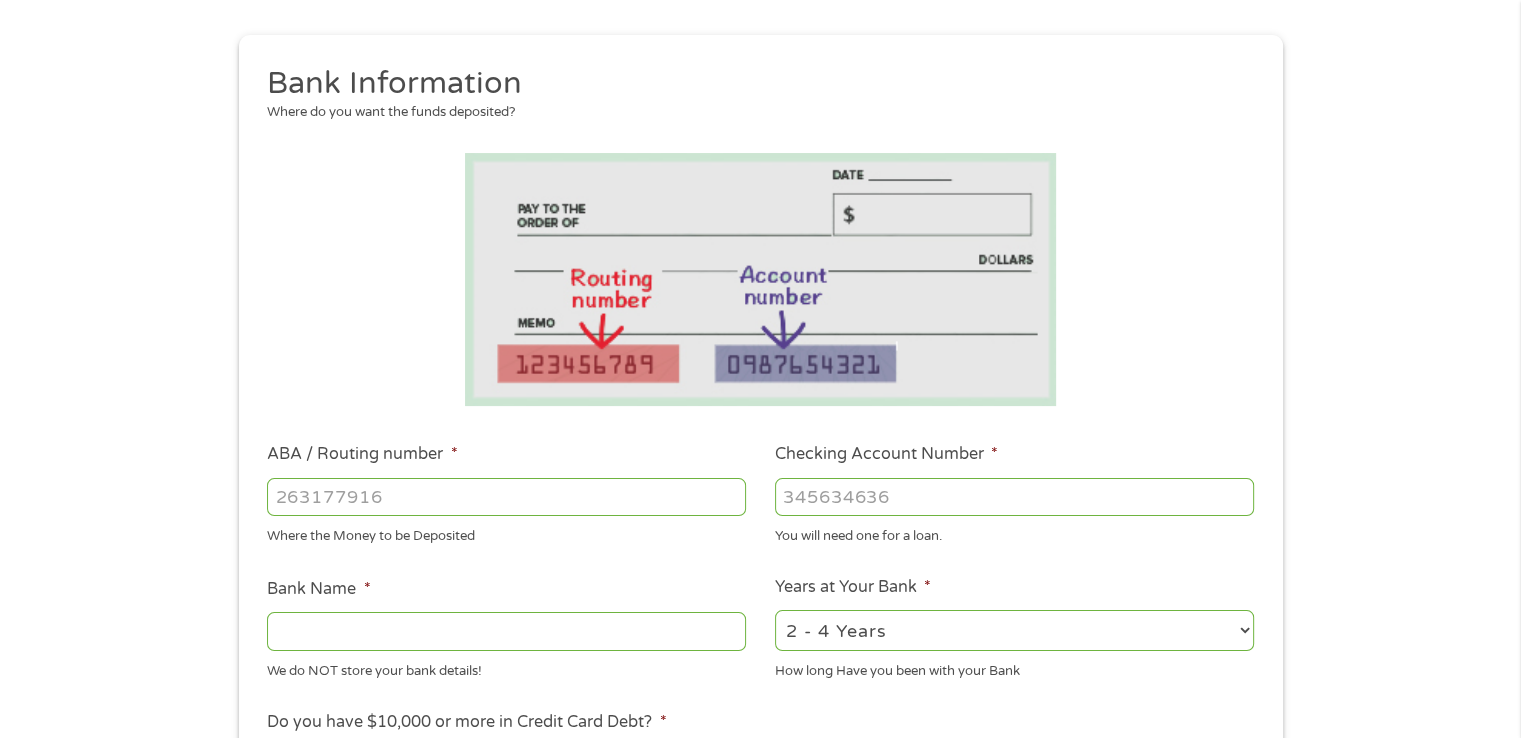 click on "ABA / Routing number *" at bounding box center (506, 497) 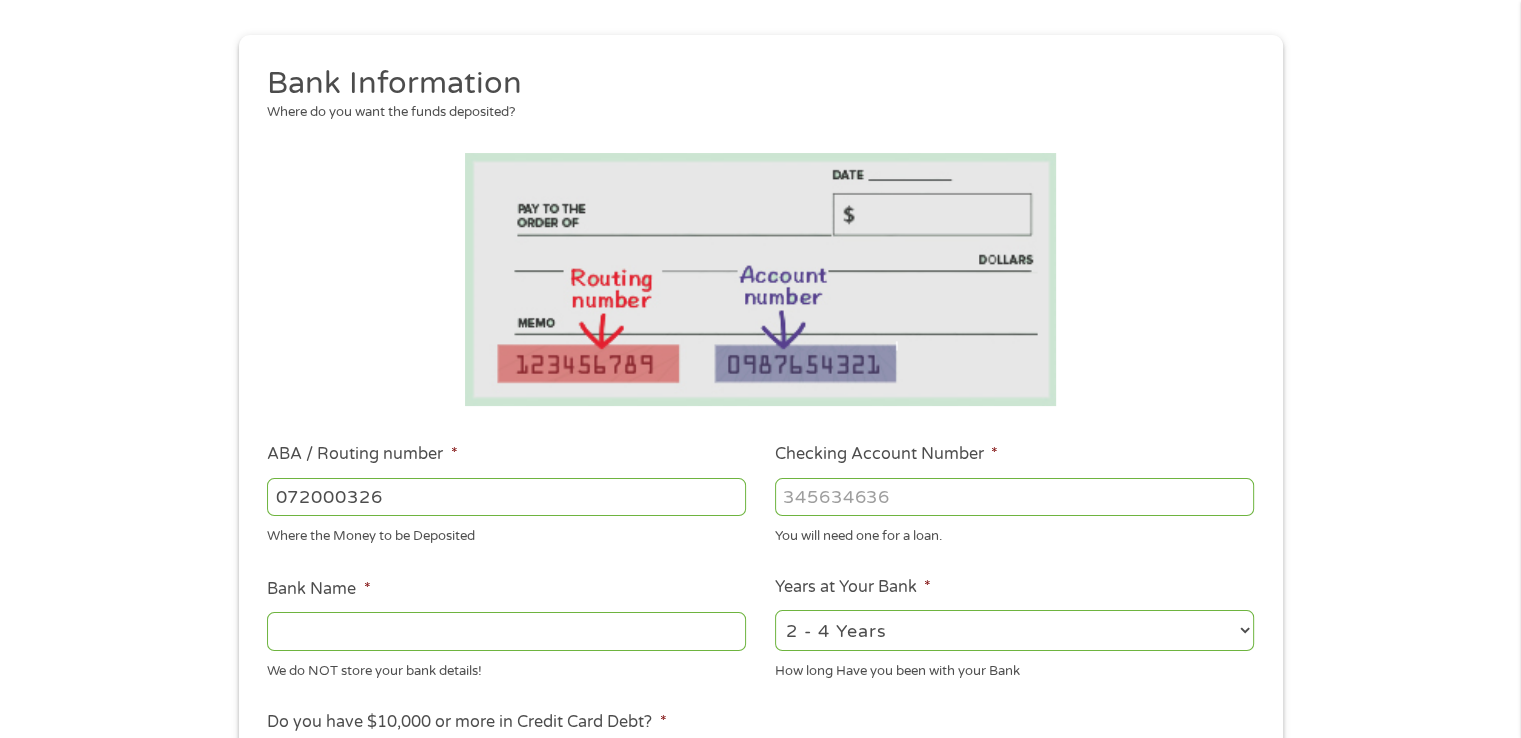 type on "072000326" 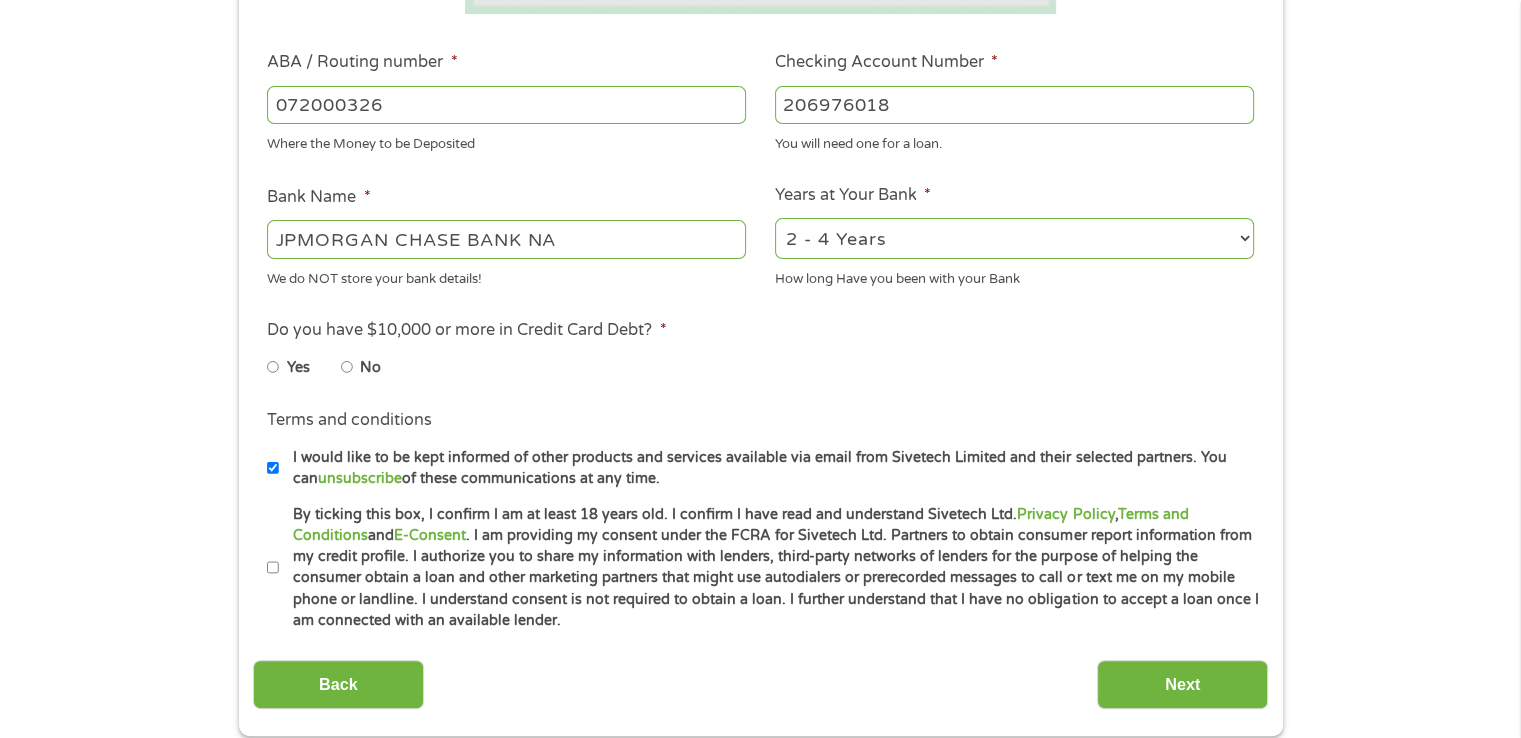 scroll, scrollTop: 600, scrollLeft: 0, axis: vertical 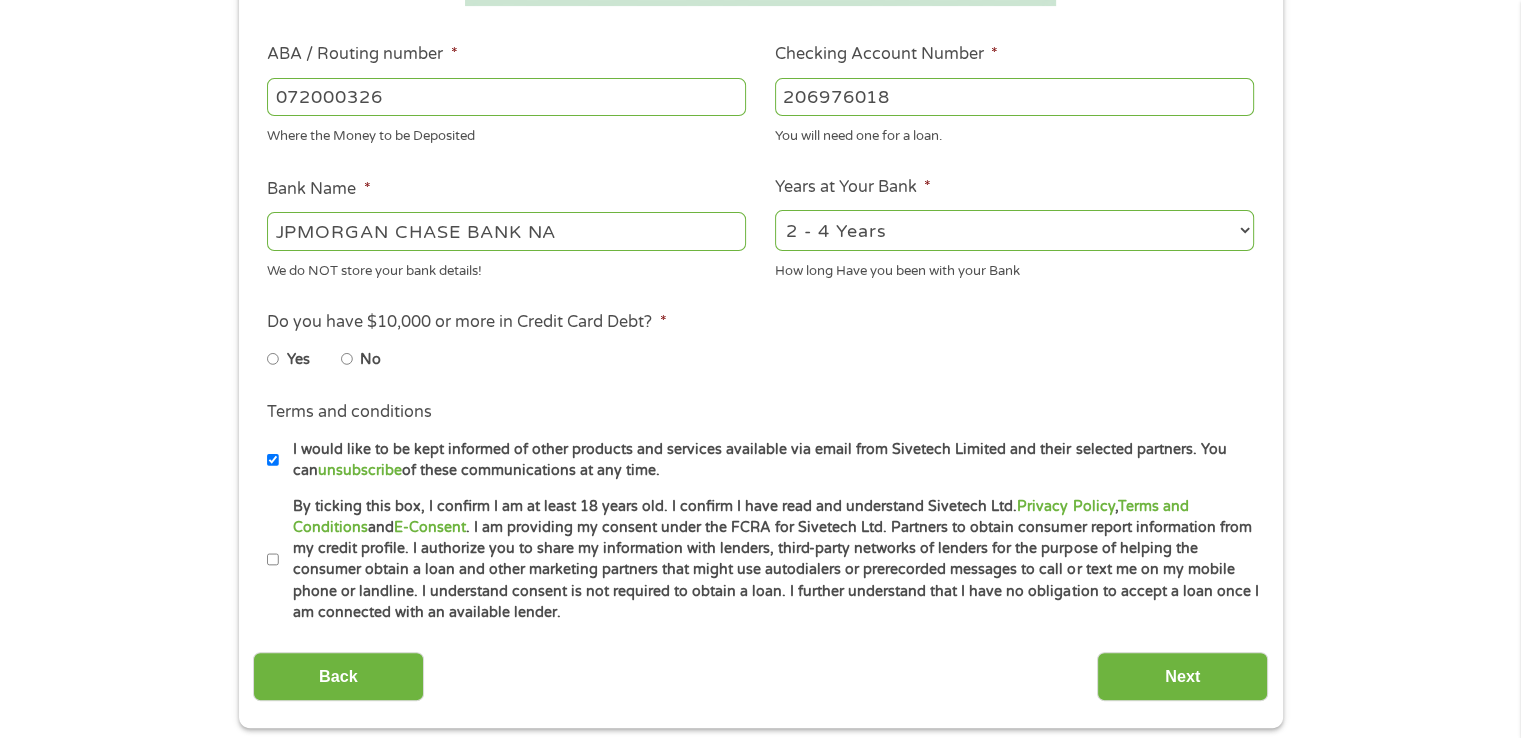 type on "206976018" 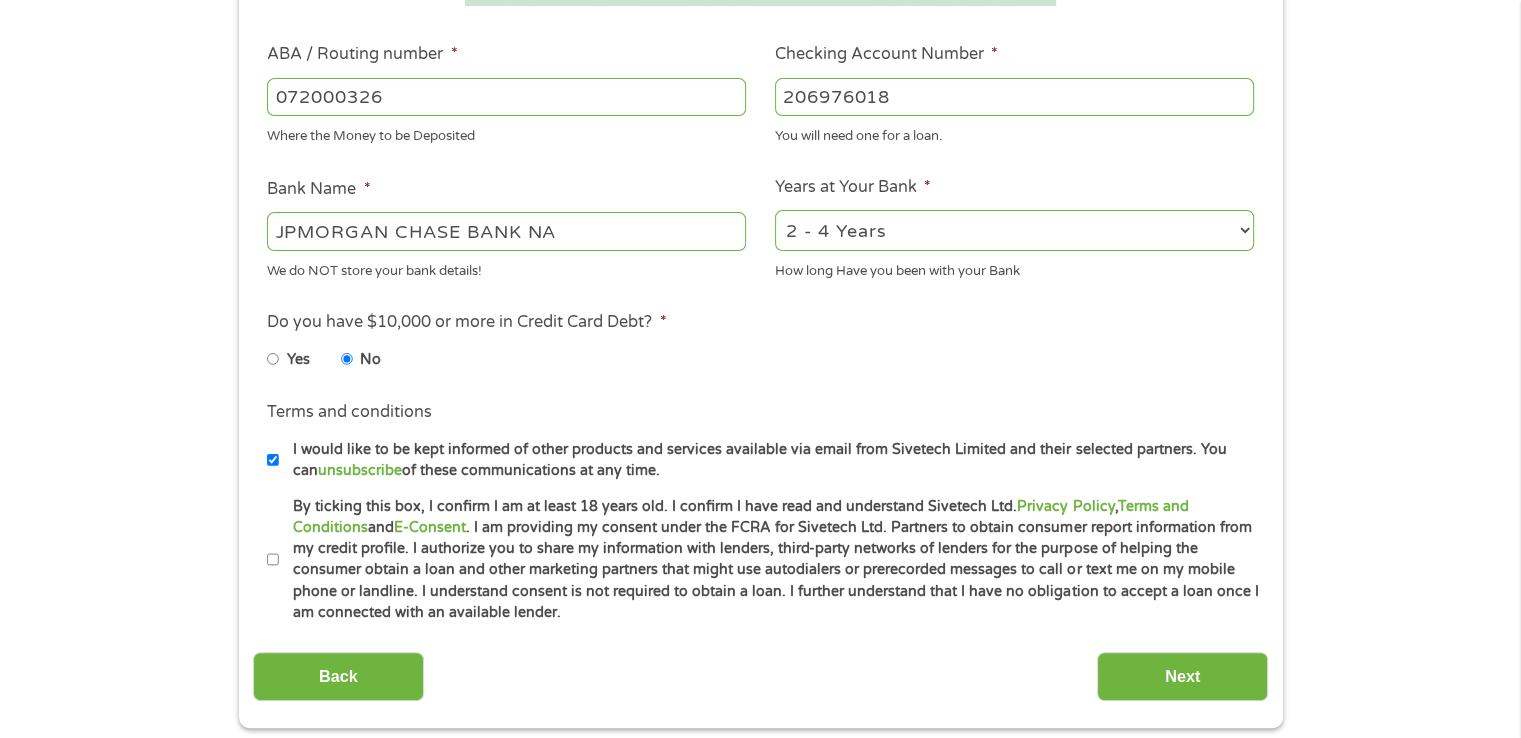 click on "By ticking this box, I confirm I am at least 18 years old. I confirm I have read and understand Sivetech Ltd.  Privacy Policy ,  Terms and Conditions  and  E-Consent . I am providing my consent under the FCRA for Sivetech Ltd. Partners to obtain consumer report information from my credit profile. I authorize you to share my information with lenders, third-party networks of lenders for the purpose of helping the consumer obtain a loan and other marketing partners that might use autodialers or prerecorded messages to call or text me on my mobile phone or landline. I understand consent is not required to obtain a loan. I further understand that I have no obligation to accept a loan once I am connected with an available lender." at bounding box center (273, 560) 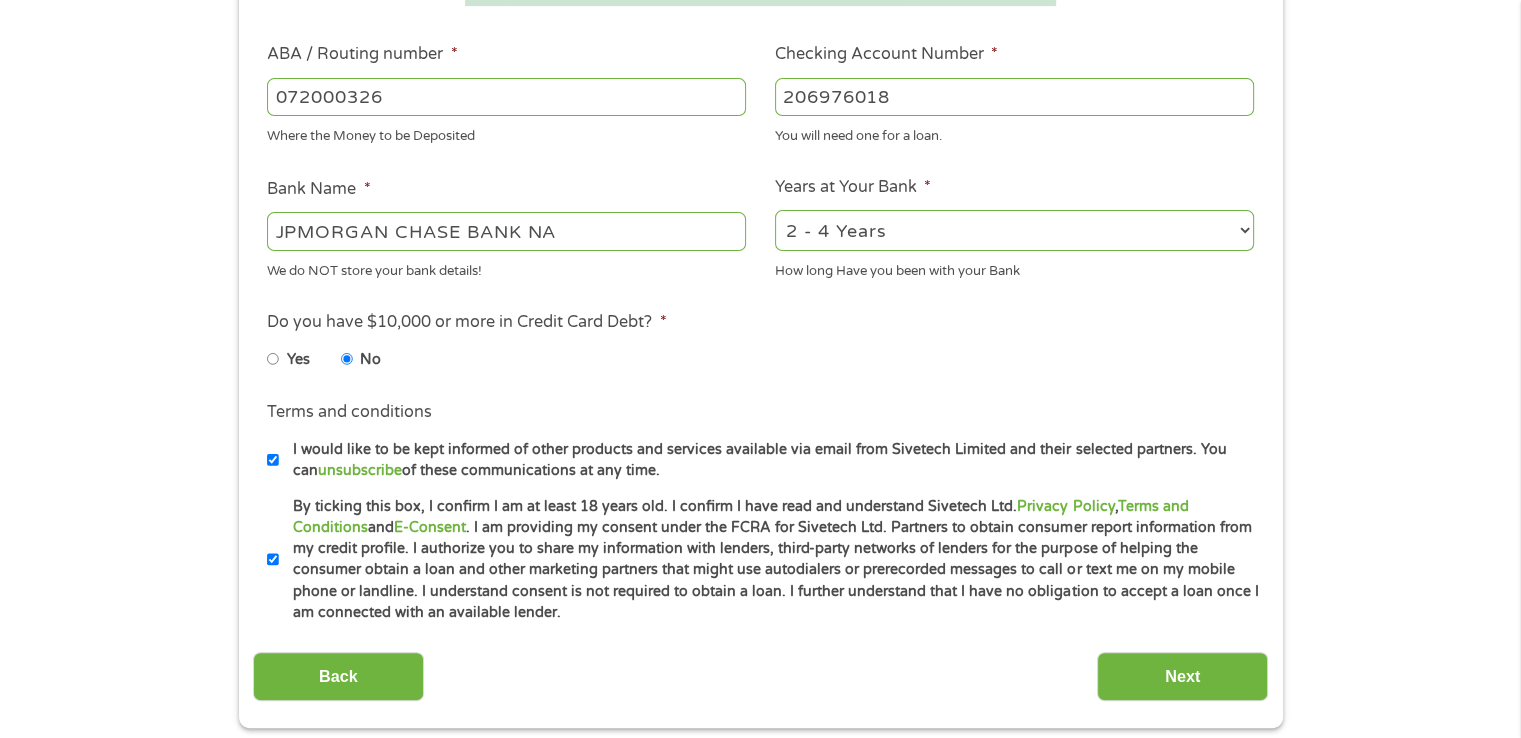click on "Terms and conditions
I would like to be kept informed of other products and services available via email from Sivetech Limited and their selected partners. You can   unsubscribe   of these communications at any time." at bounding box center [760, 440] 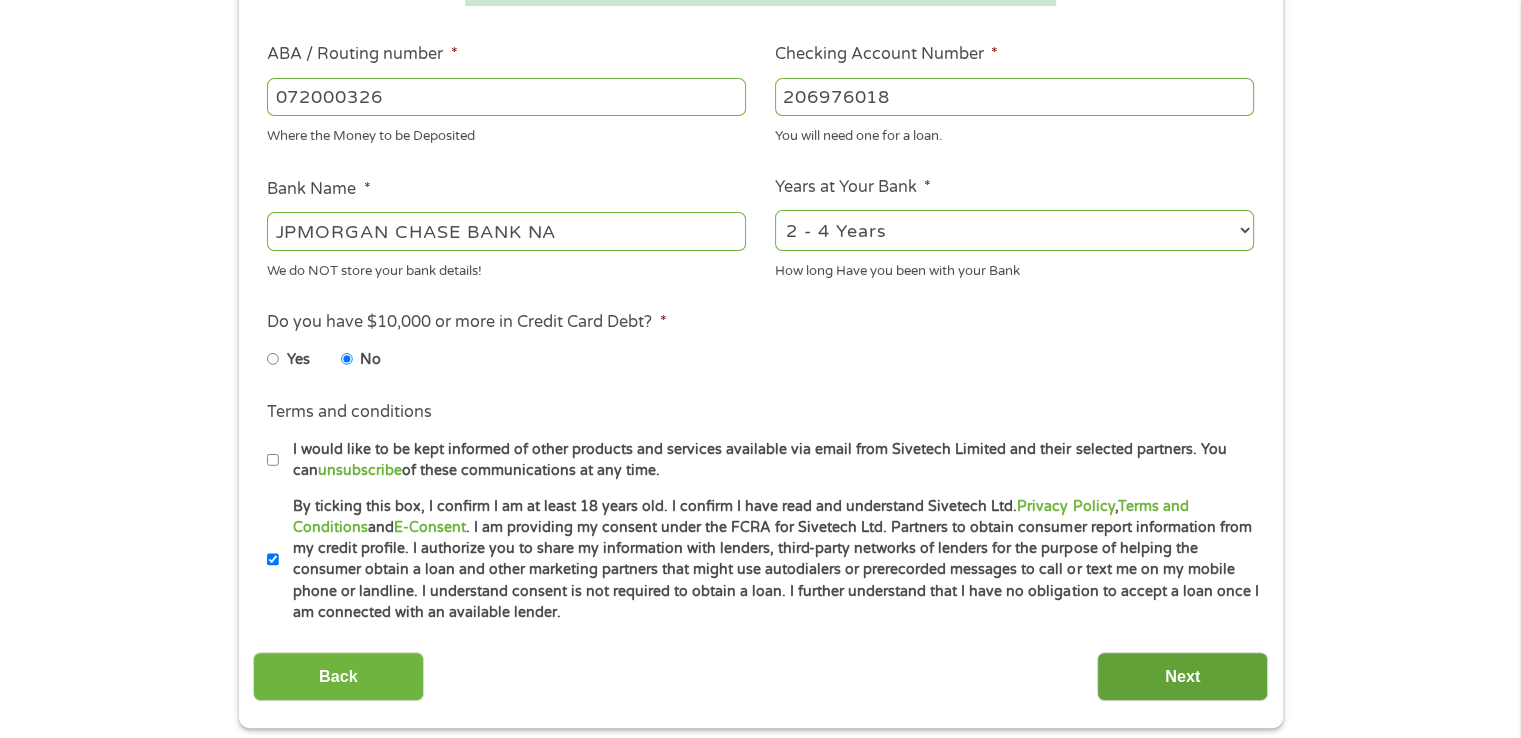 click on "Next" at bounding box center [1182, 676] 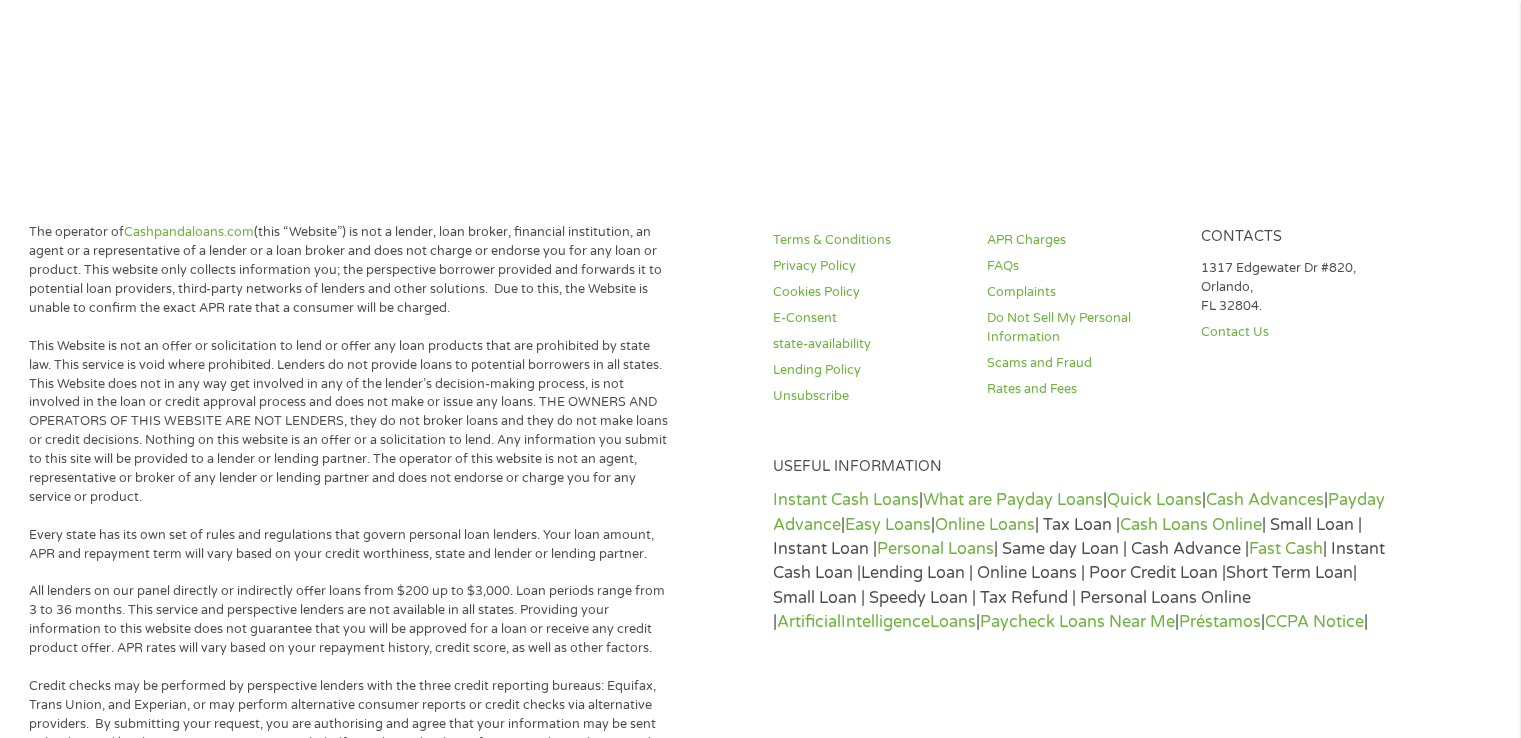 scroll, scrollTop: 8, scrollLeft: 8, axis: both 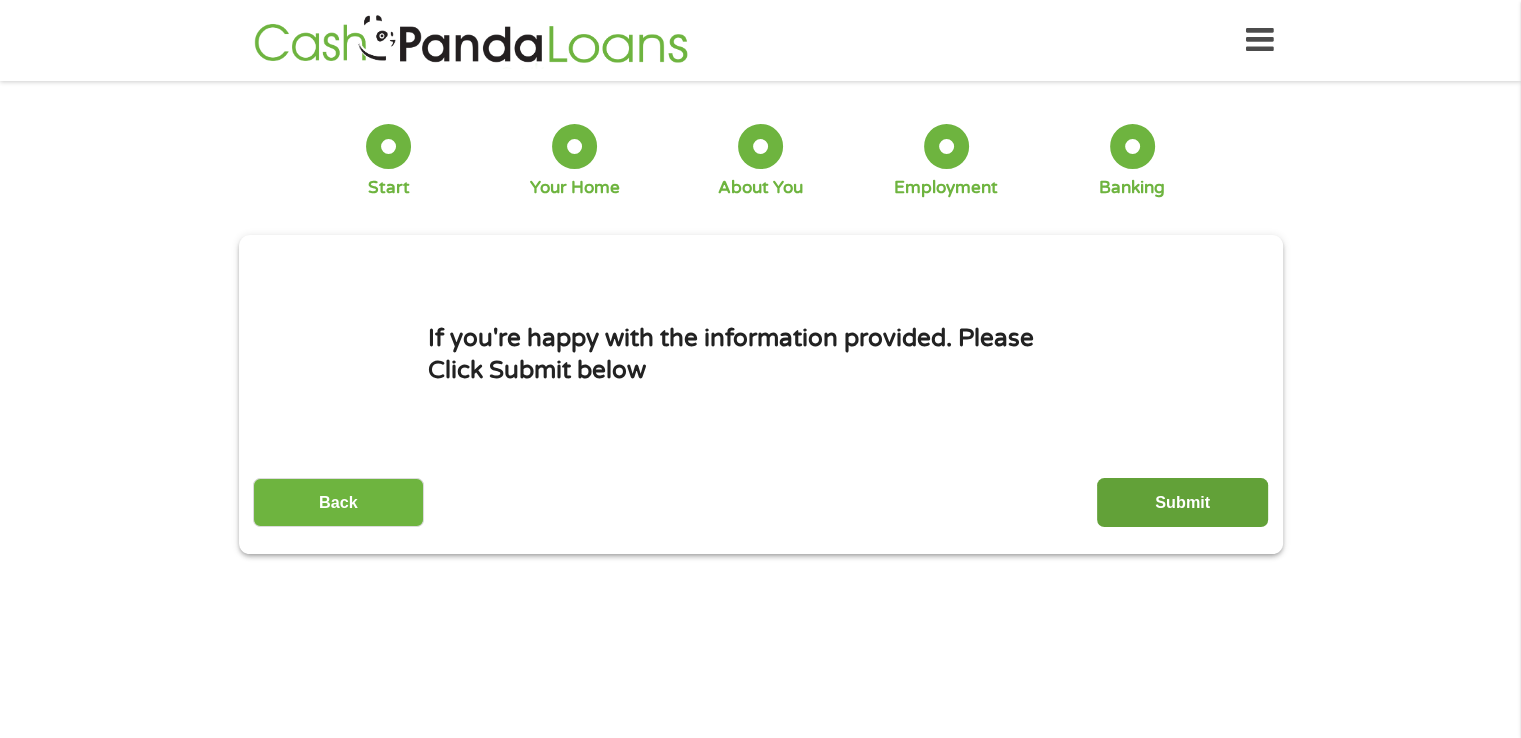 click on "Submit" at bounding box center (1182, 502) 